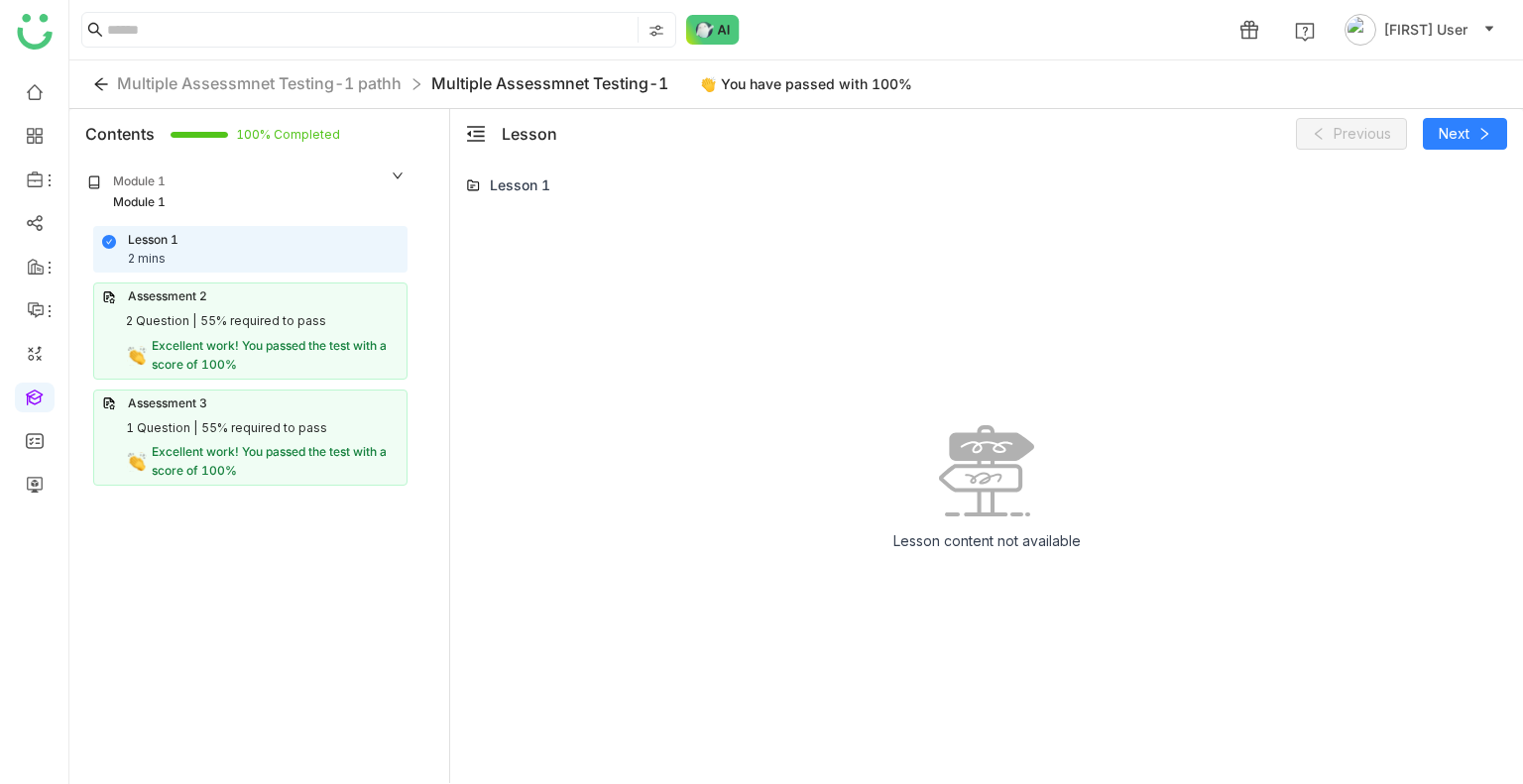 scroll, scrollTop: 0, scrollLeft: 0, axis: both 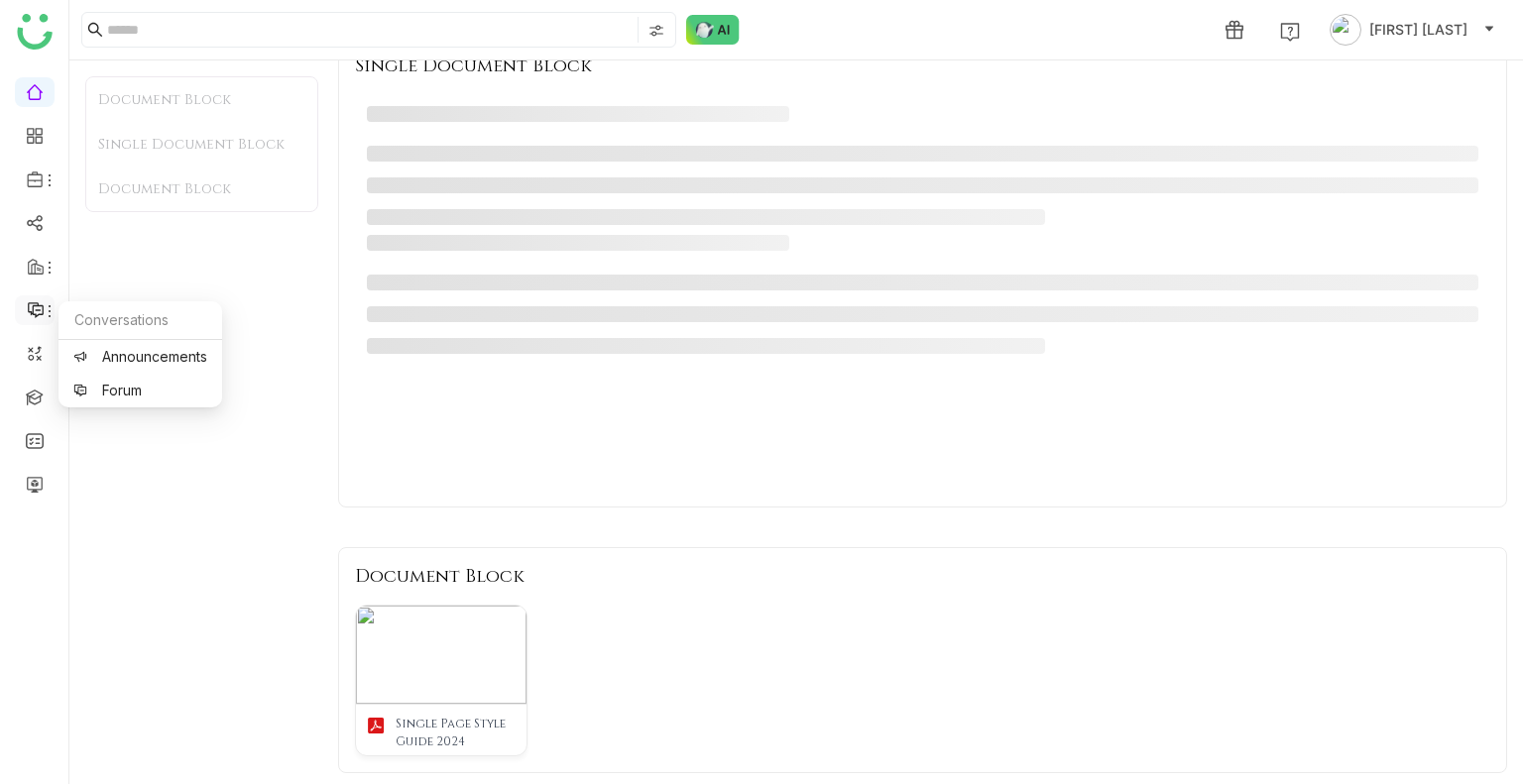 click 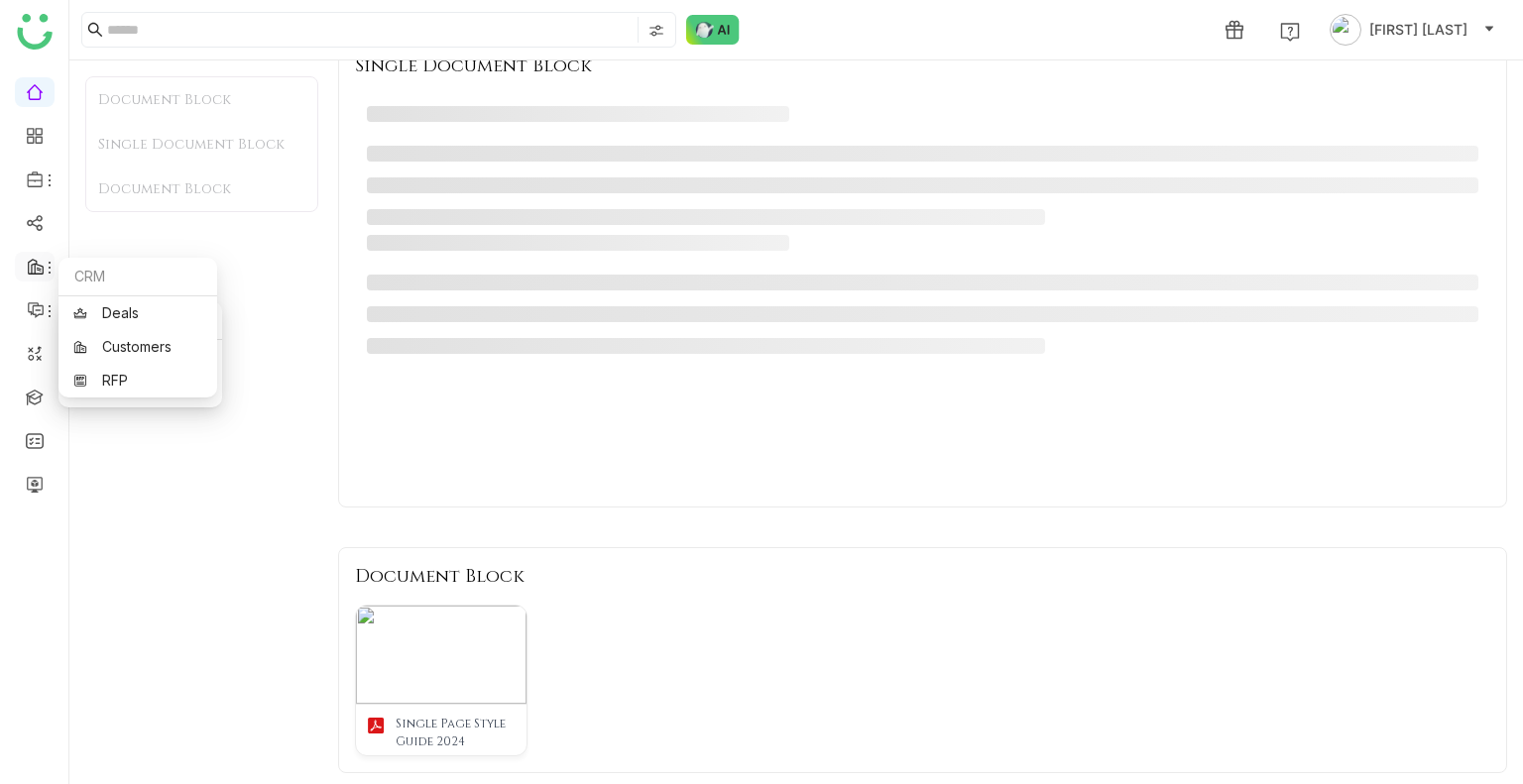 click 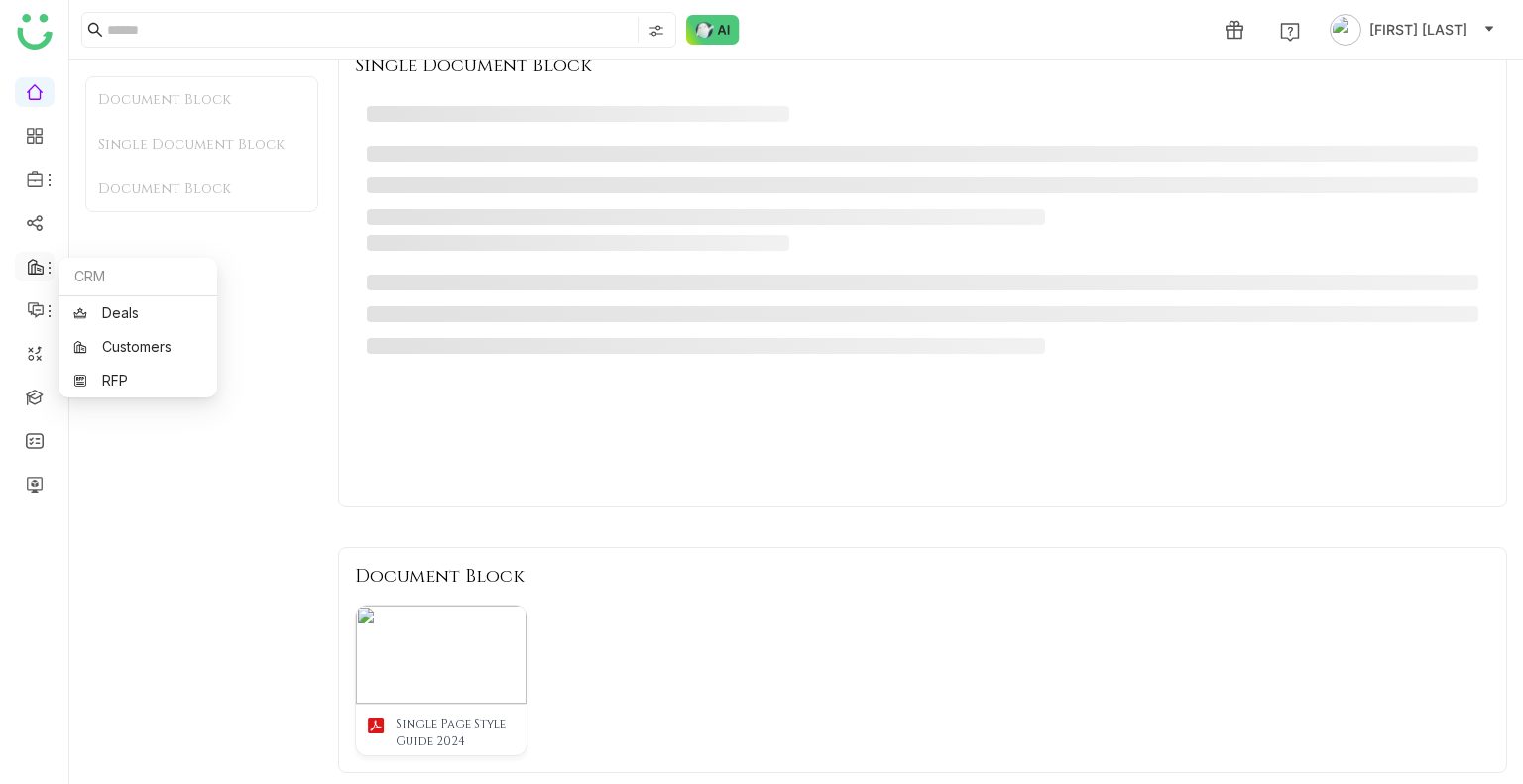 click 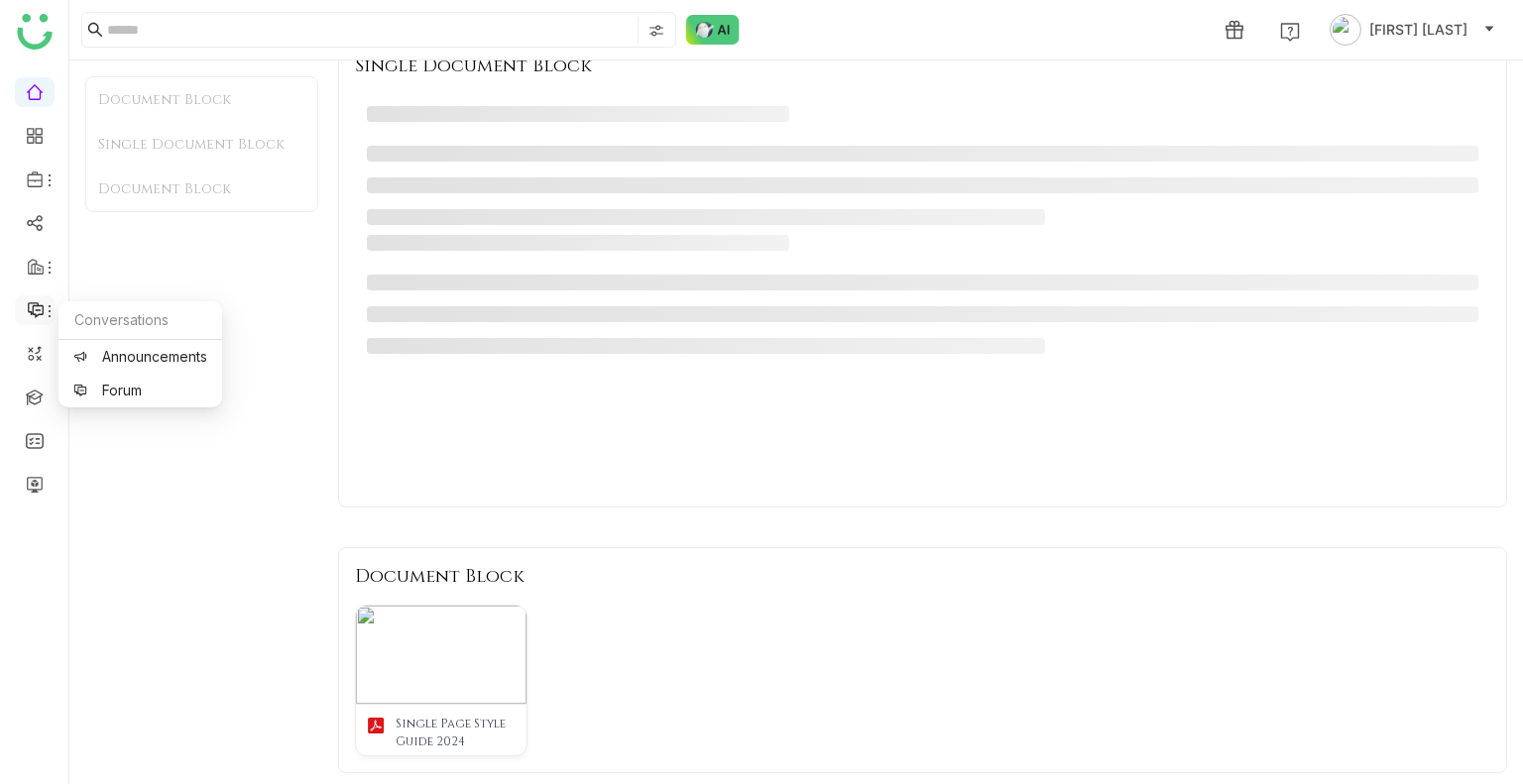 click at bounding box center [35, 310] 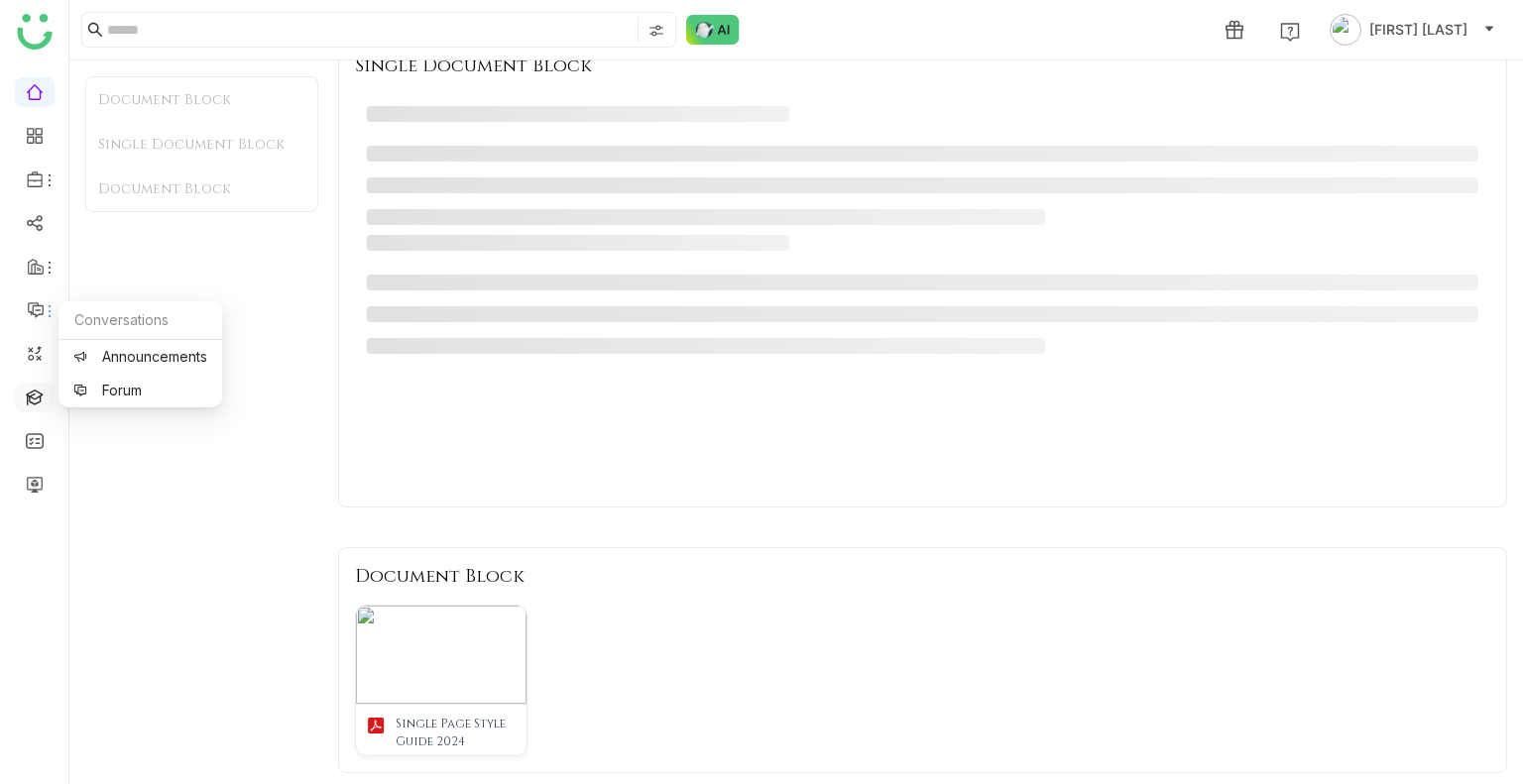 drag, startPoint x: 20, startPoint y: 307, endPoint x: 37, endPoint y: 409, distance: 103.406963 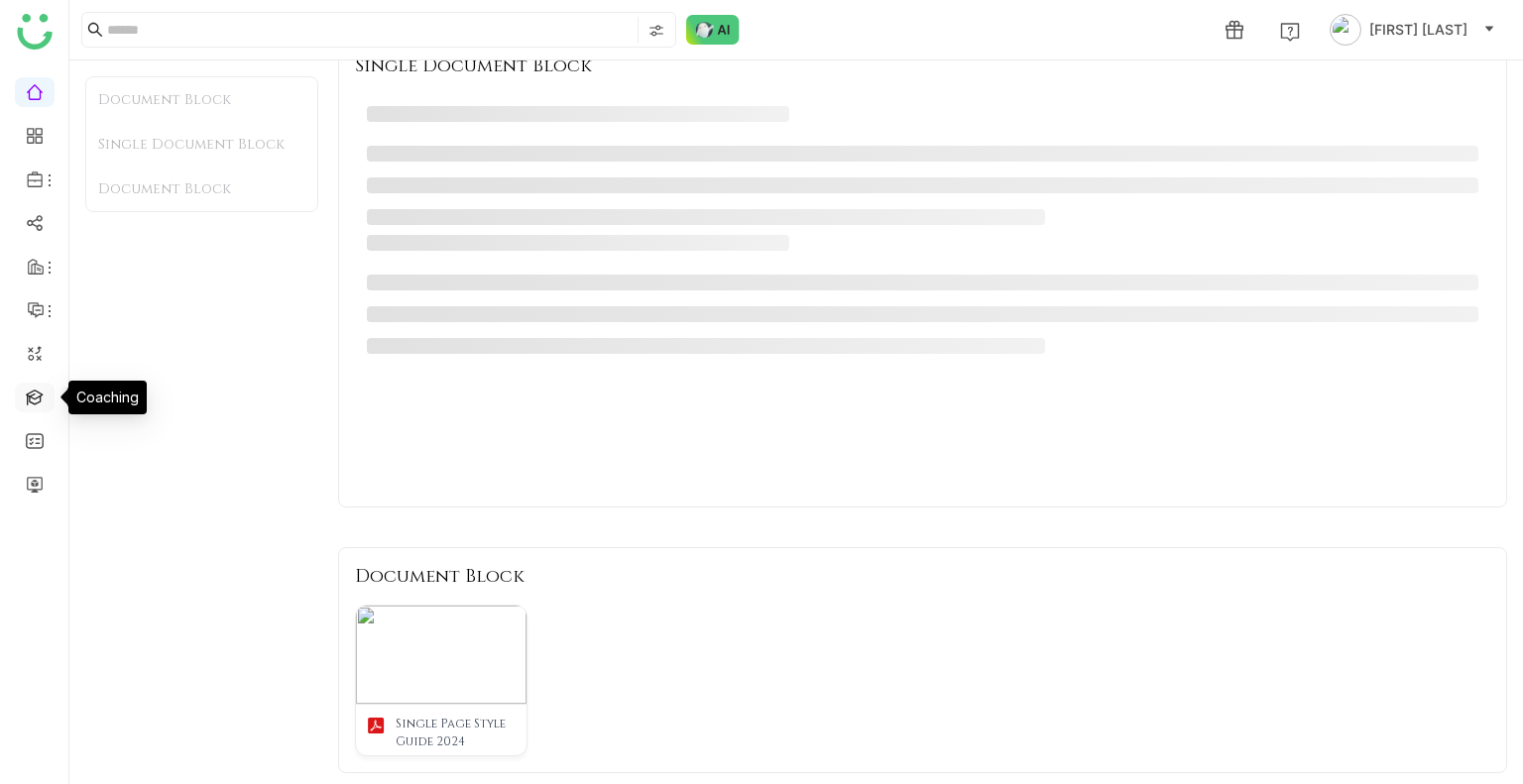 click at bounding box center [35, 395] 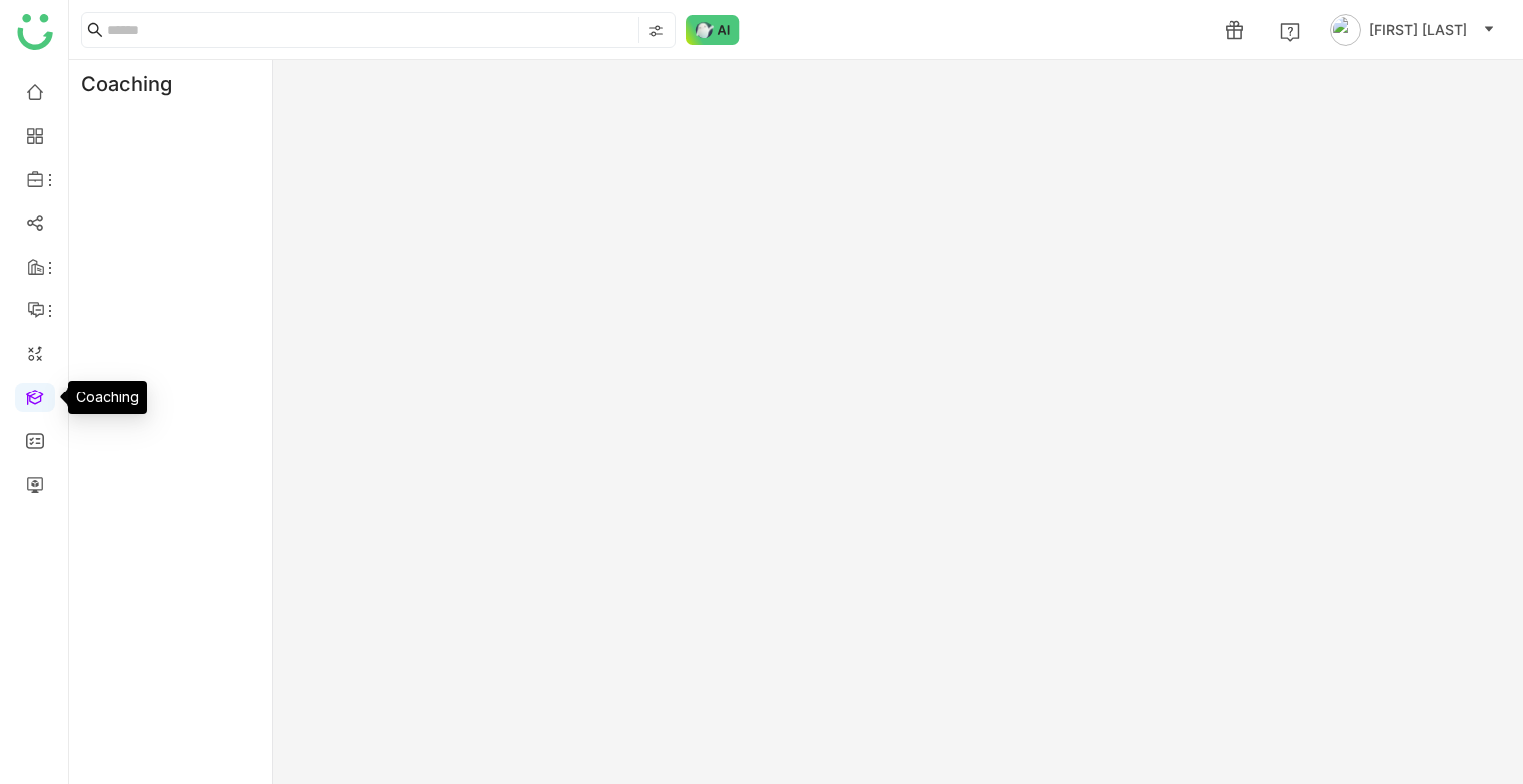 click at bounding box center [35, 395] 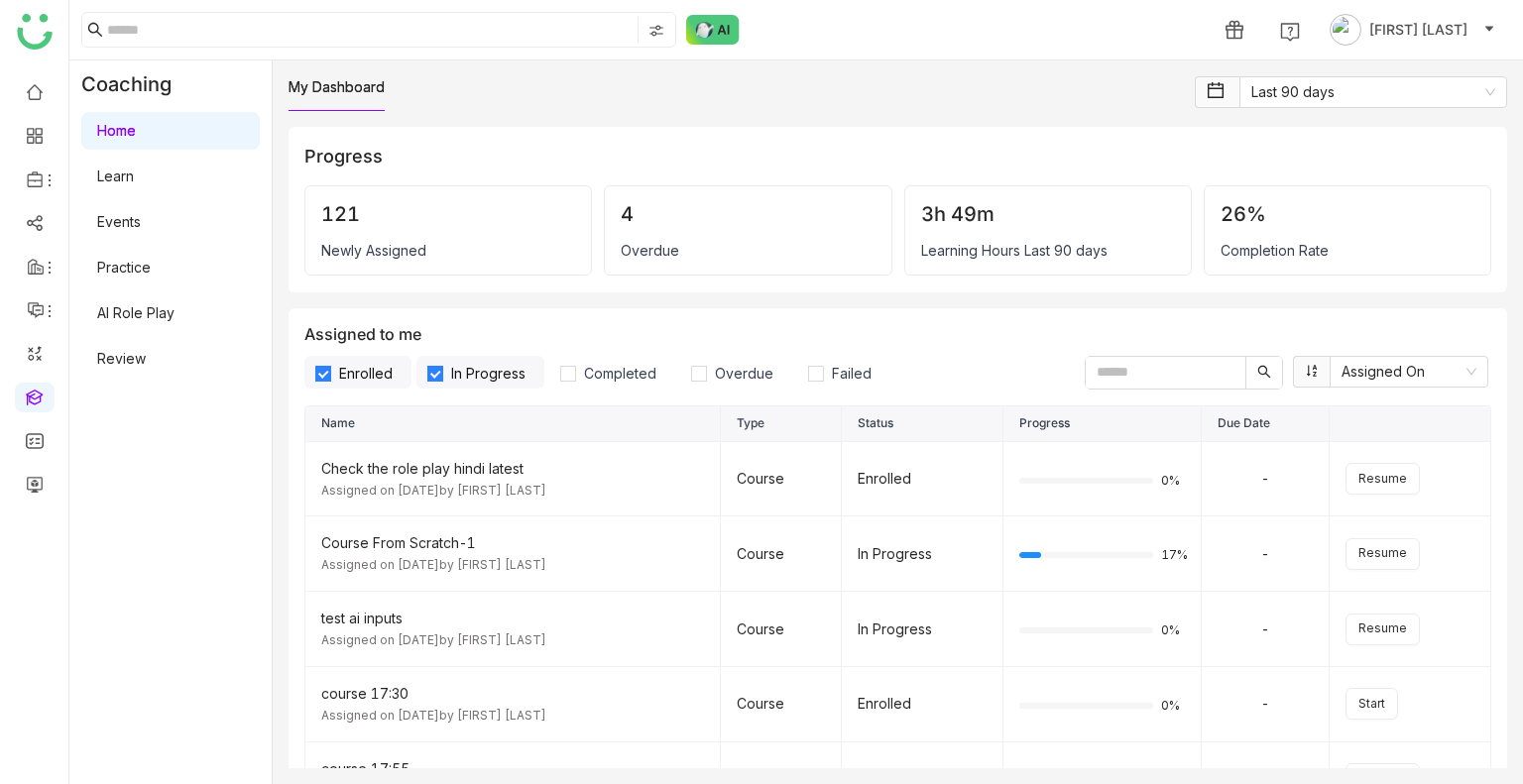 click on "Home   Learn   Events   Practice   AI Role Play   Review" 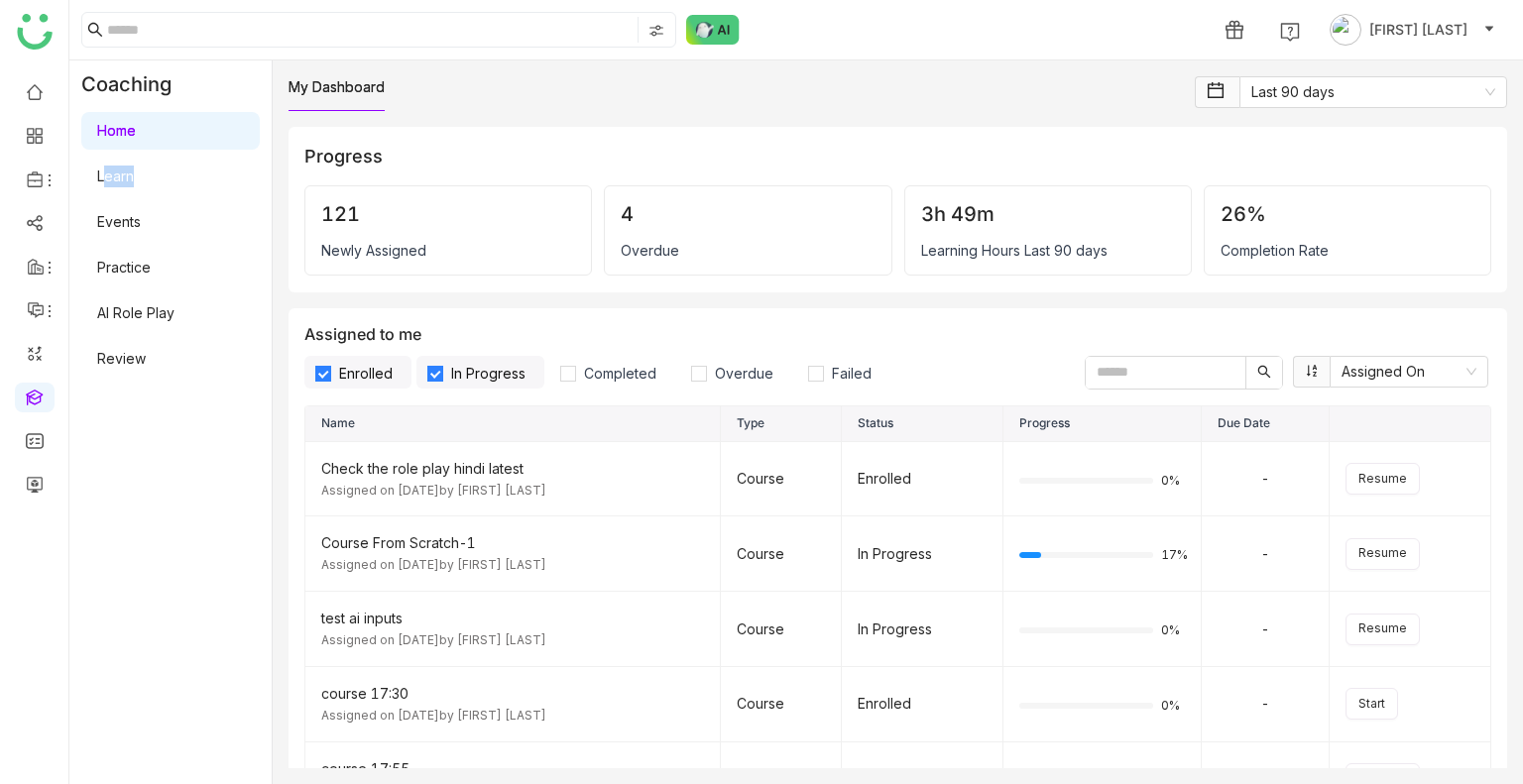 click on "Home   Learn   Events   Practice   AI Role Play   Review" 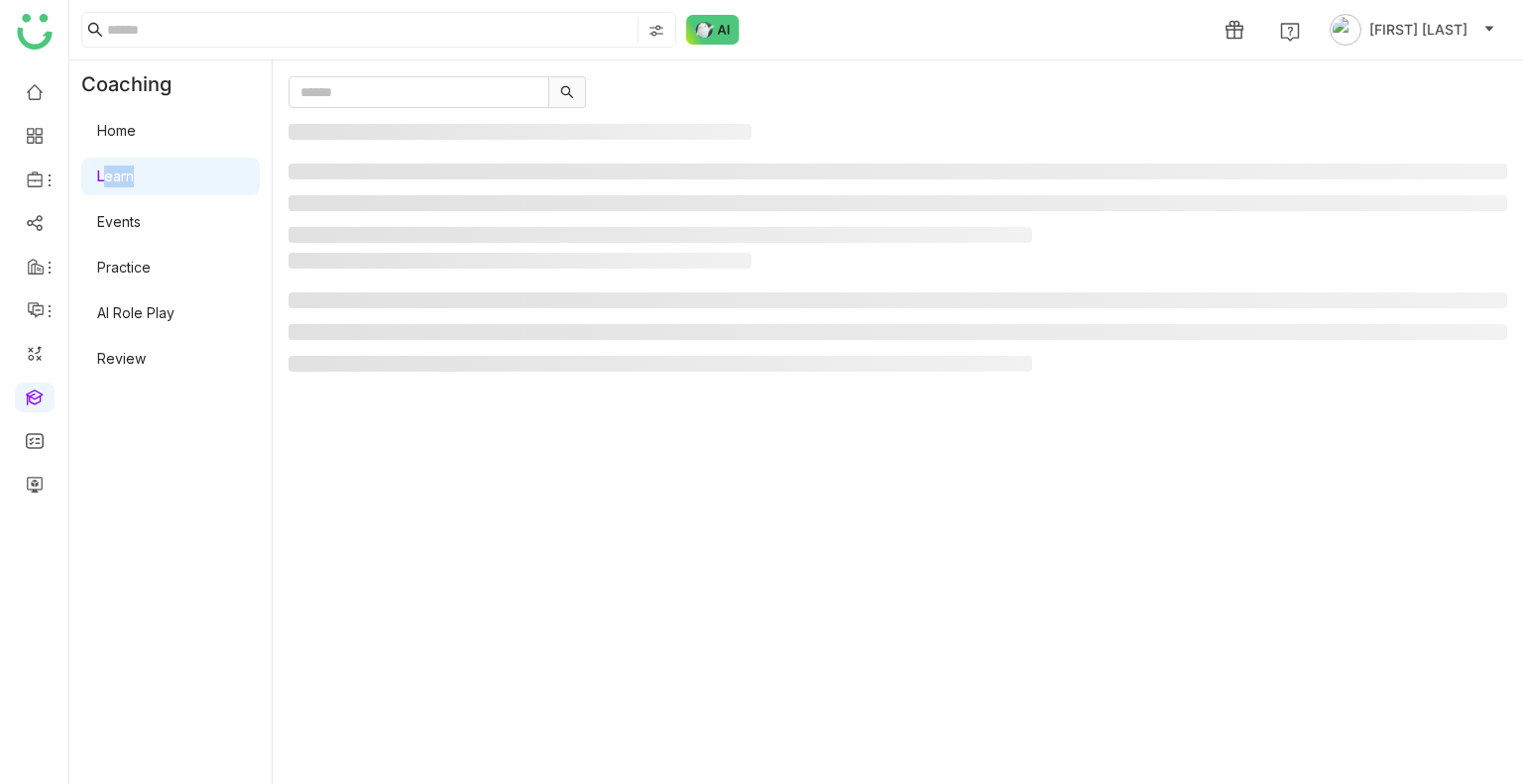 click on "Learn" at bounding box center (115, 175) 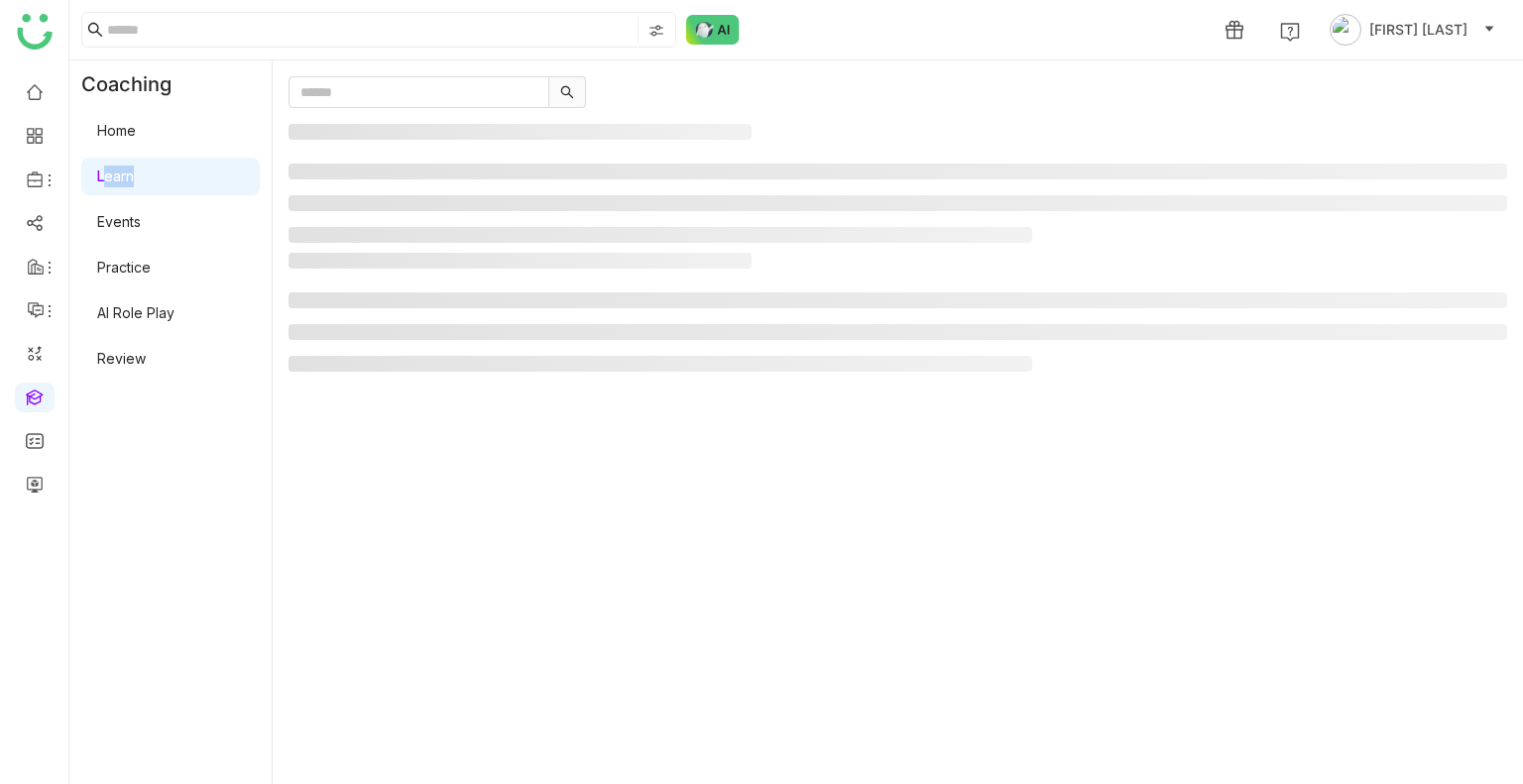 click on "Learn" at bounding box center [115, 175] 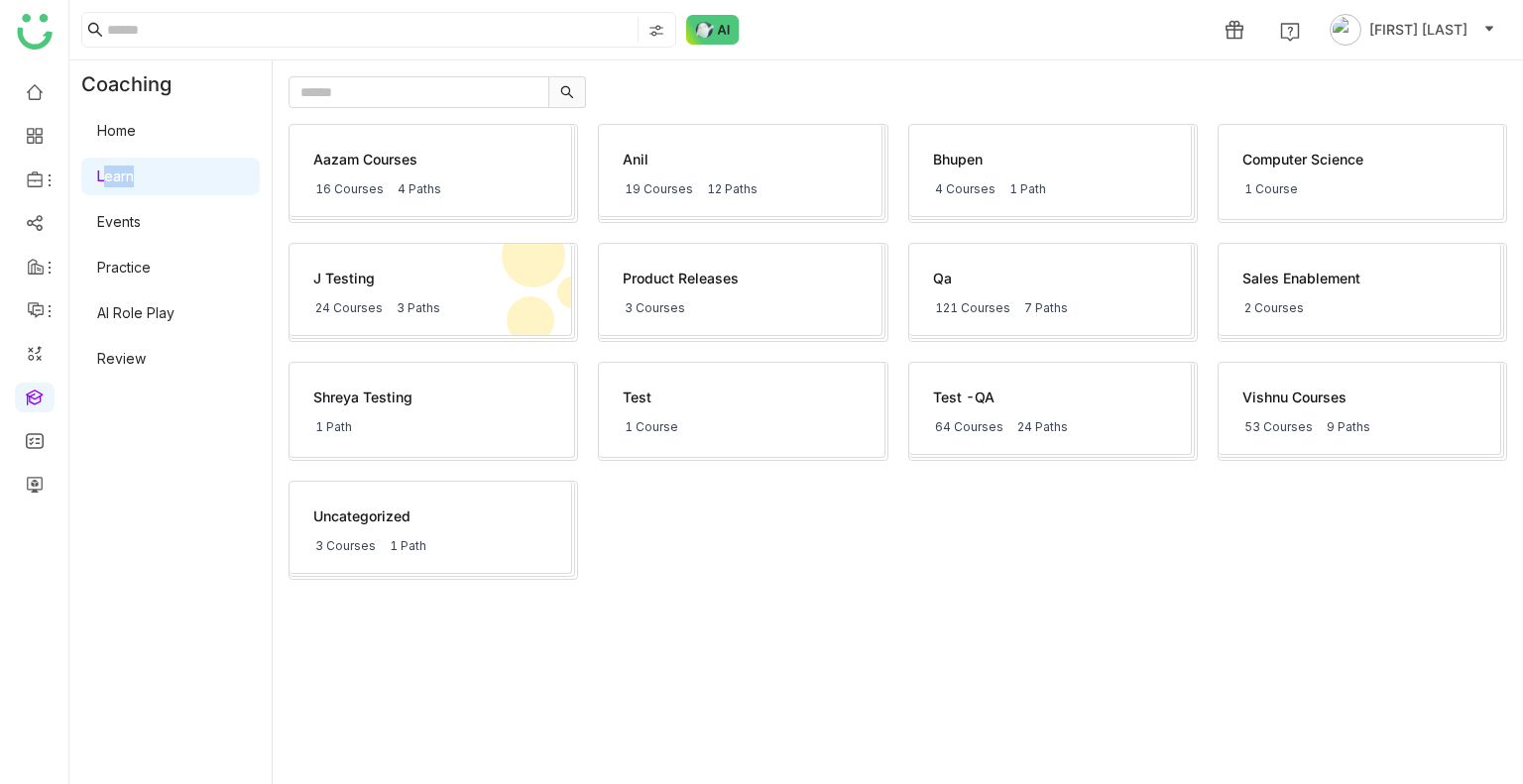 click on "Learn" at bounding box center (115, 175) 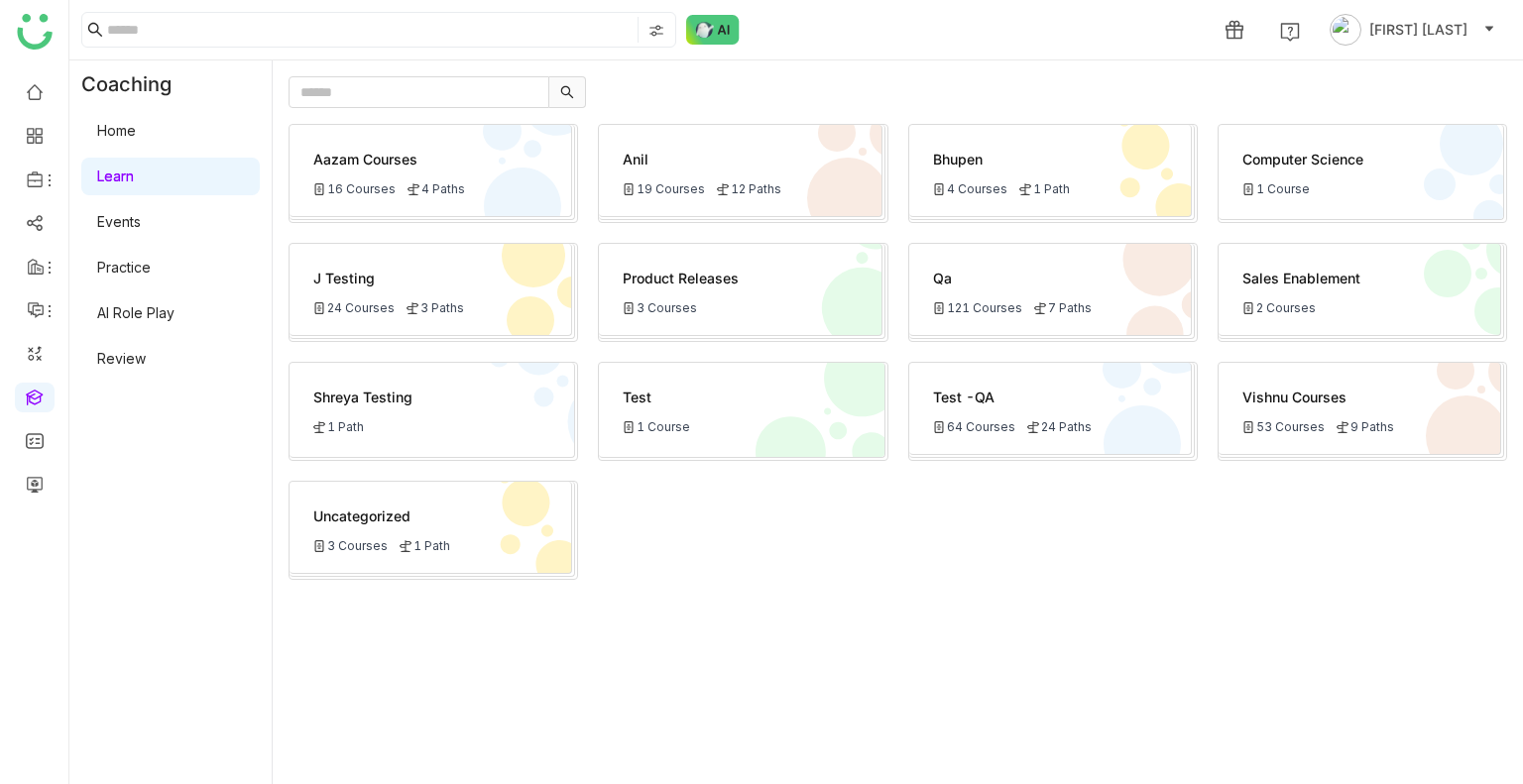 click on "Aazam Courses" 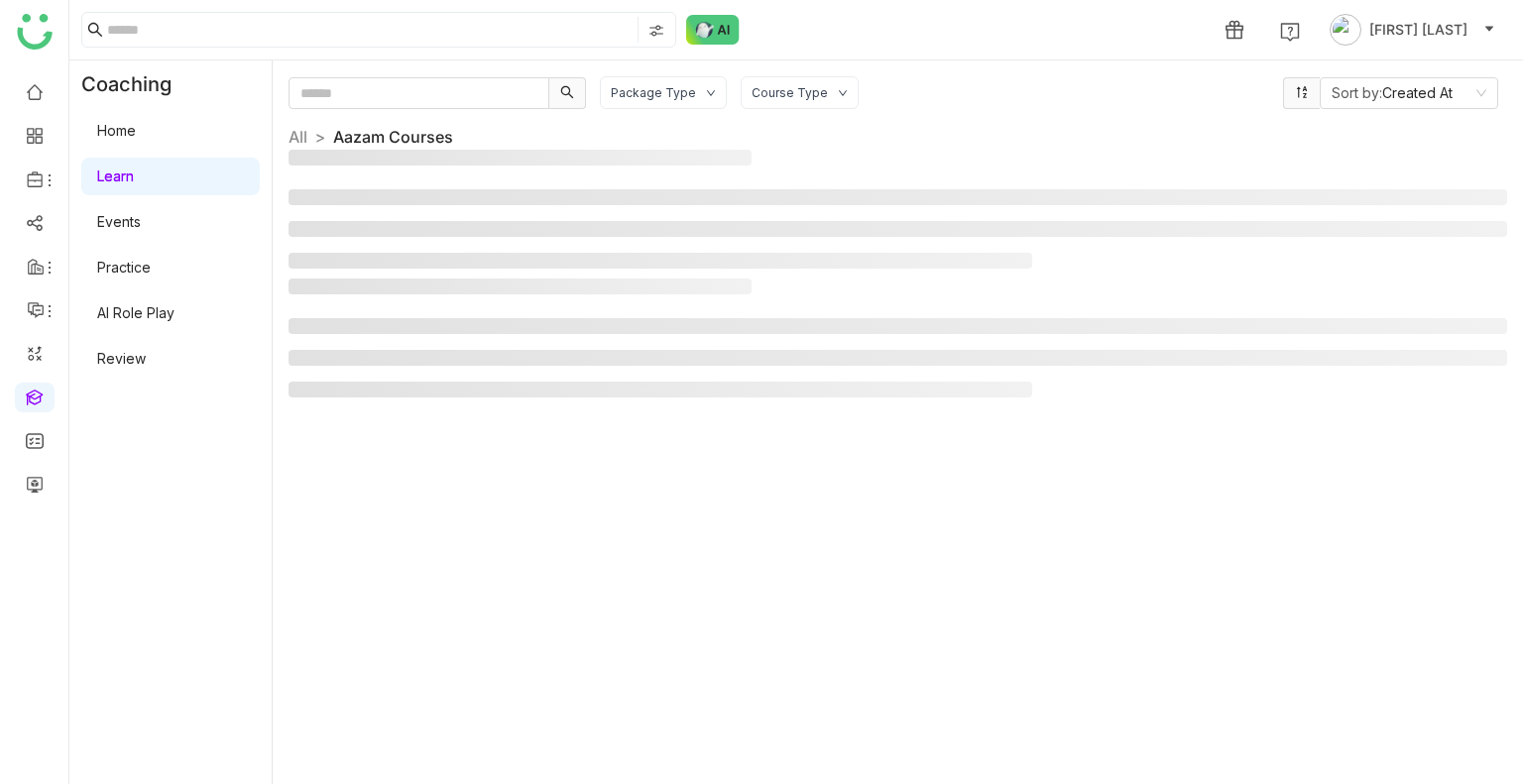 click 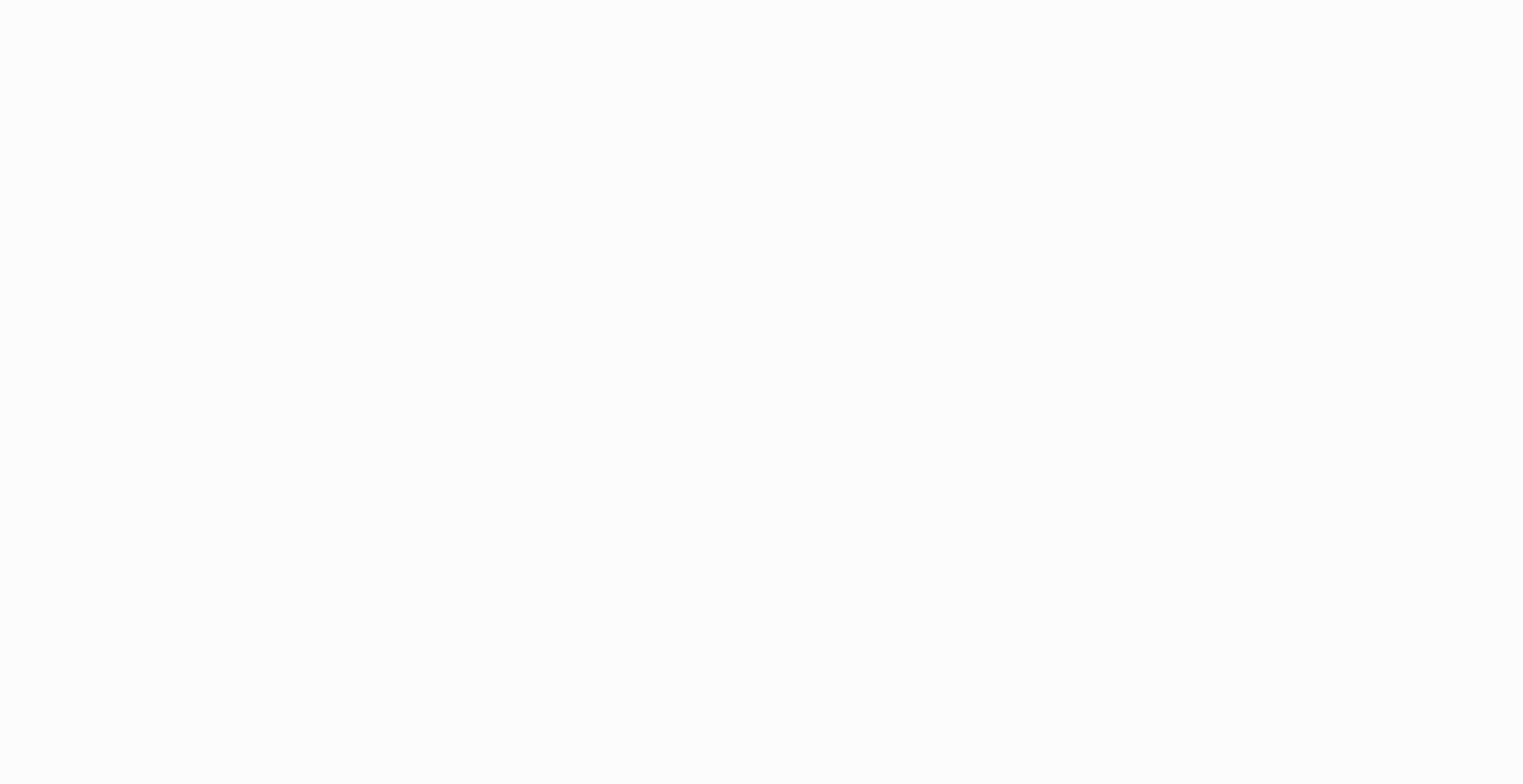 scroll, scrollTop: 0, scrollLeft: 0, axis: both 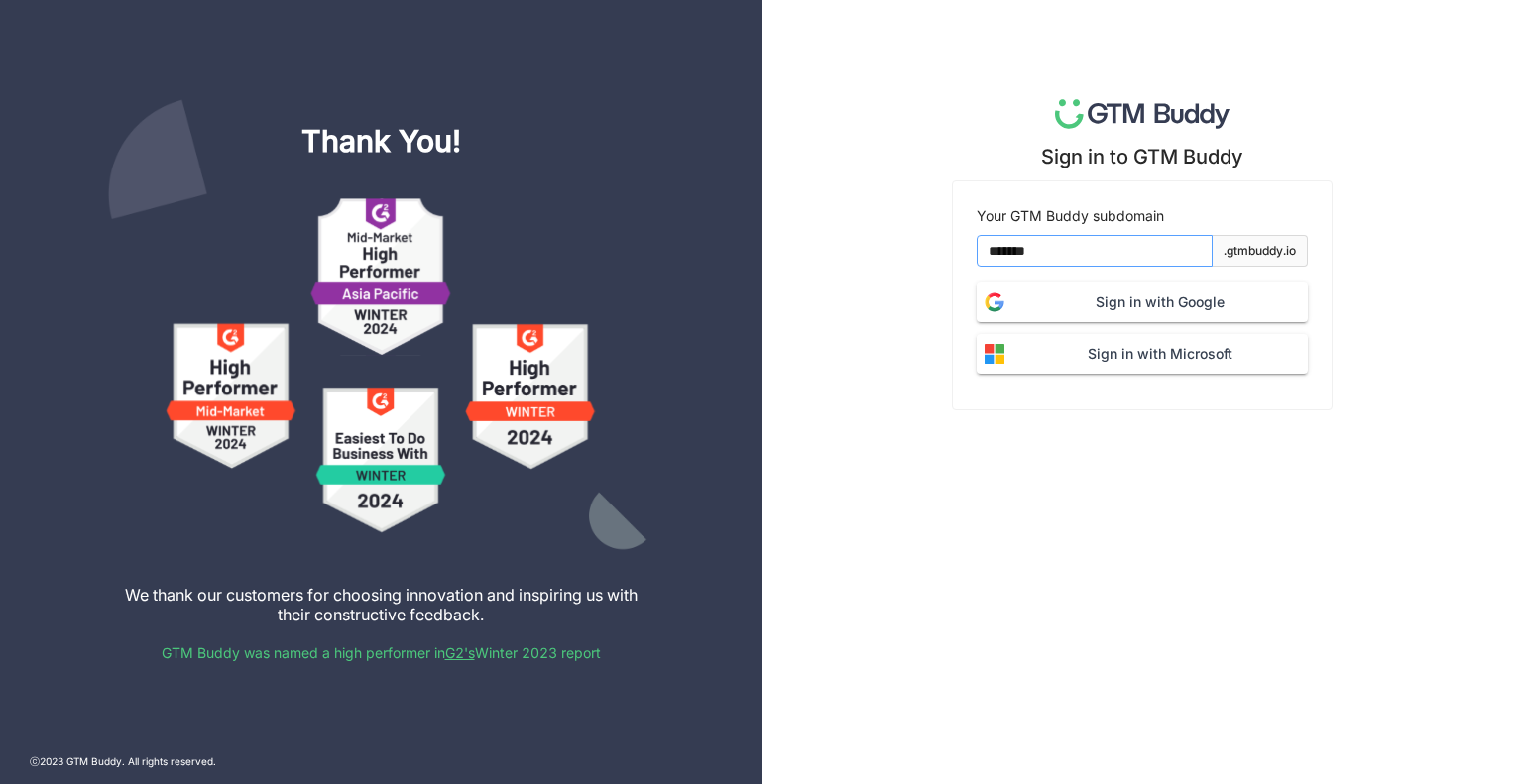 click on "*******" at bounding box center (1095, 251) 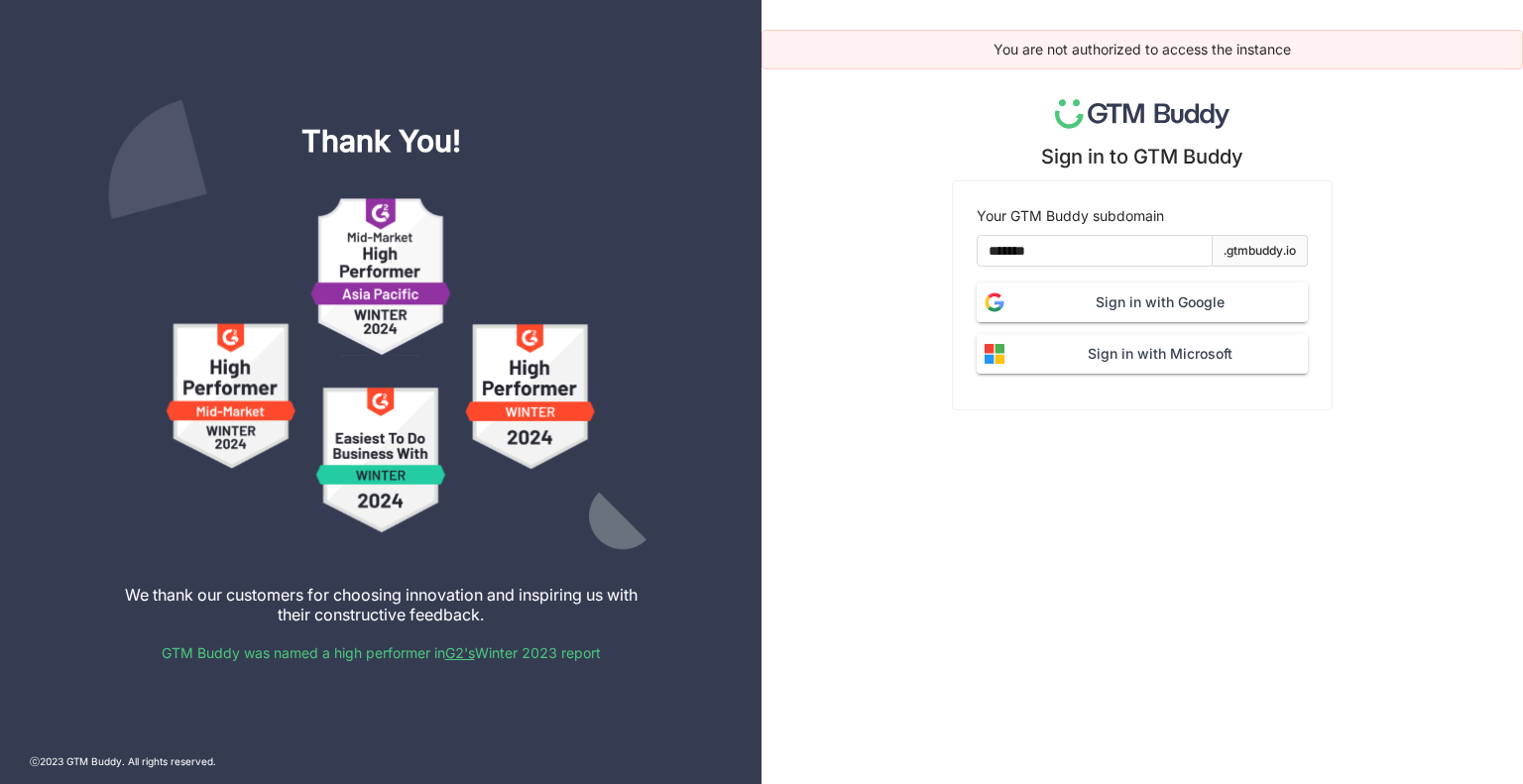 scroll, scrollTop: 0, scrollLeft: 0, axis: both 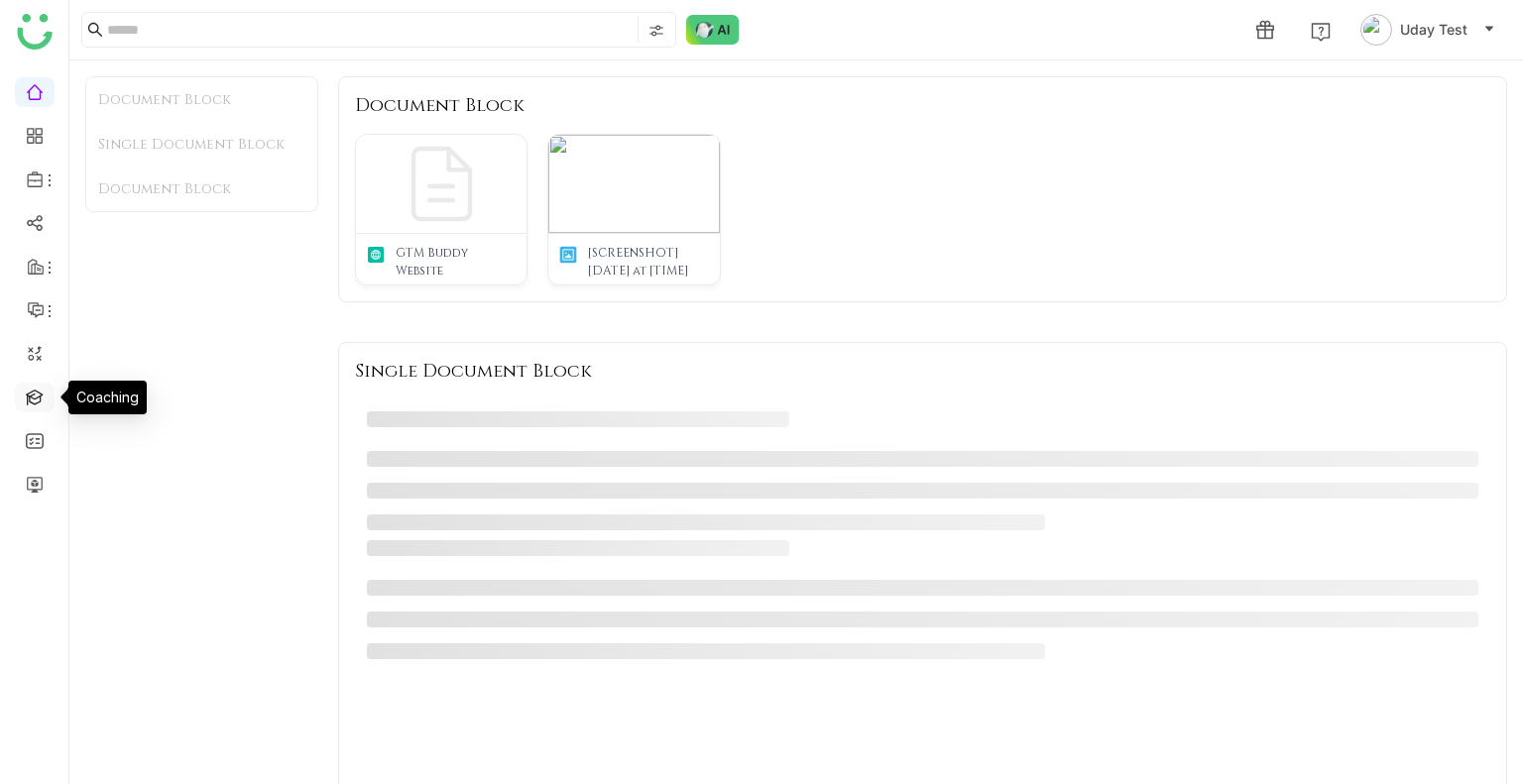 click at bounding box center (35, 395) 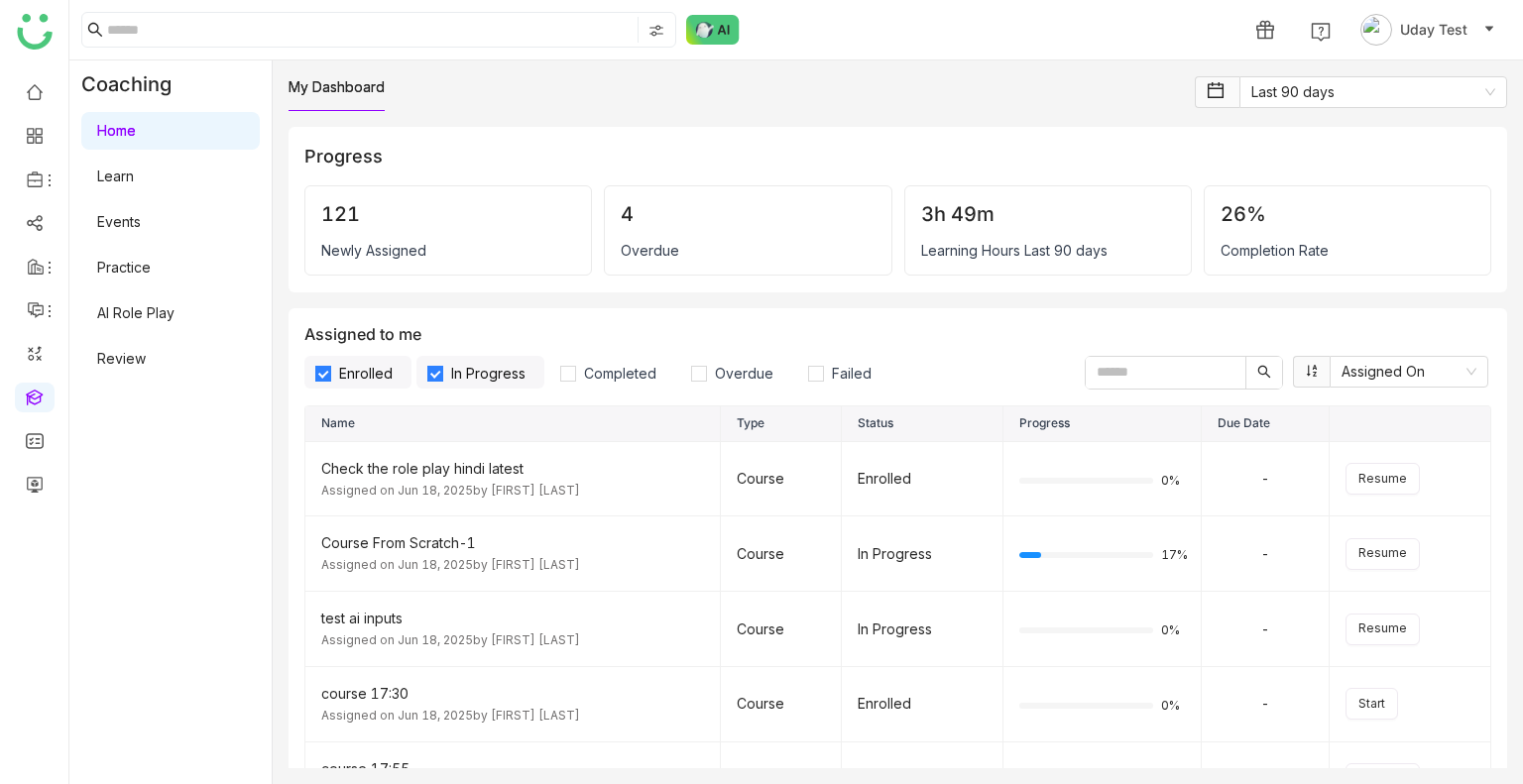 click on "Learn" at bounding box center [115, 175] 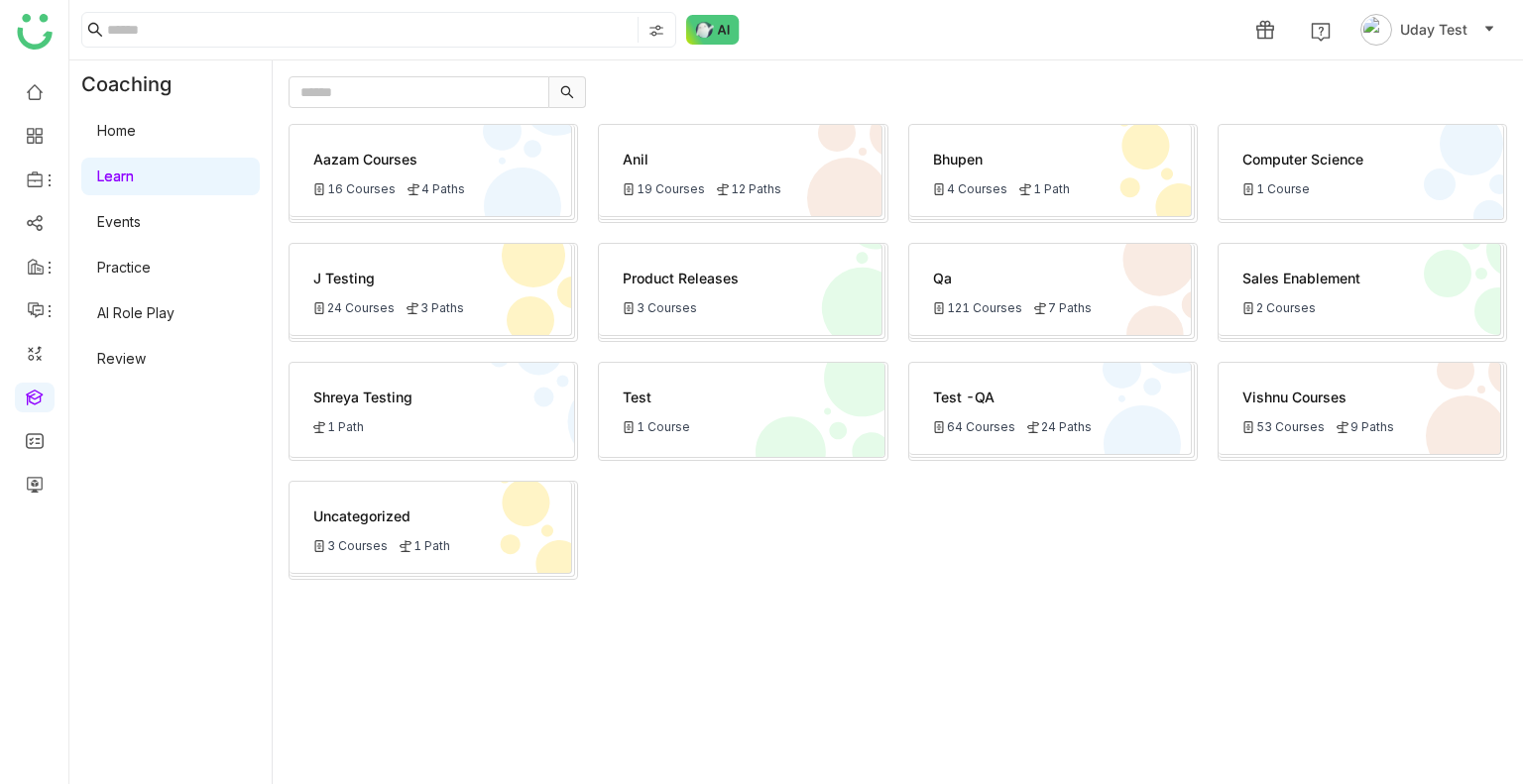 click on "4 Paths" 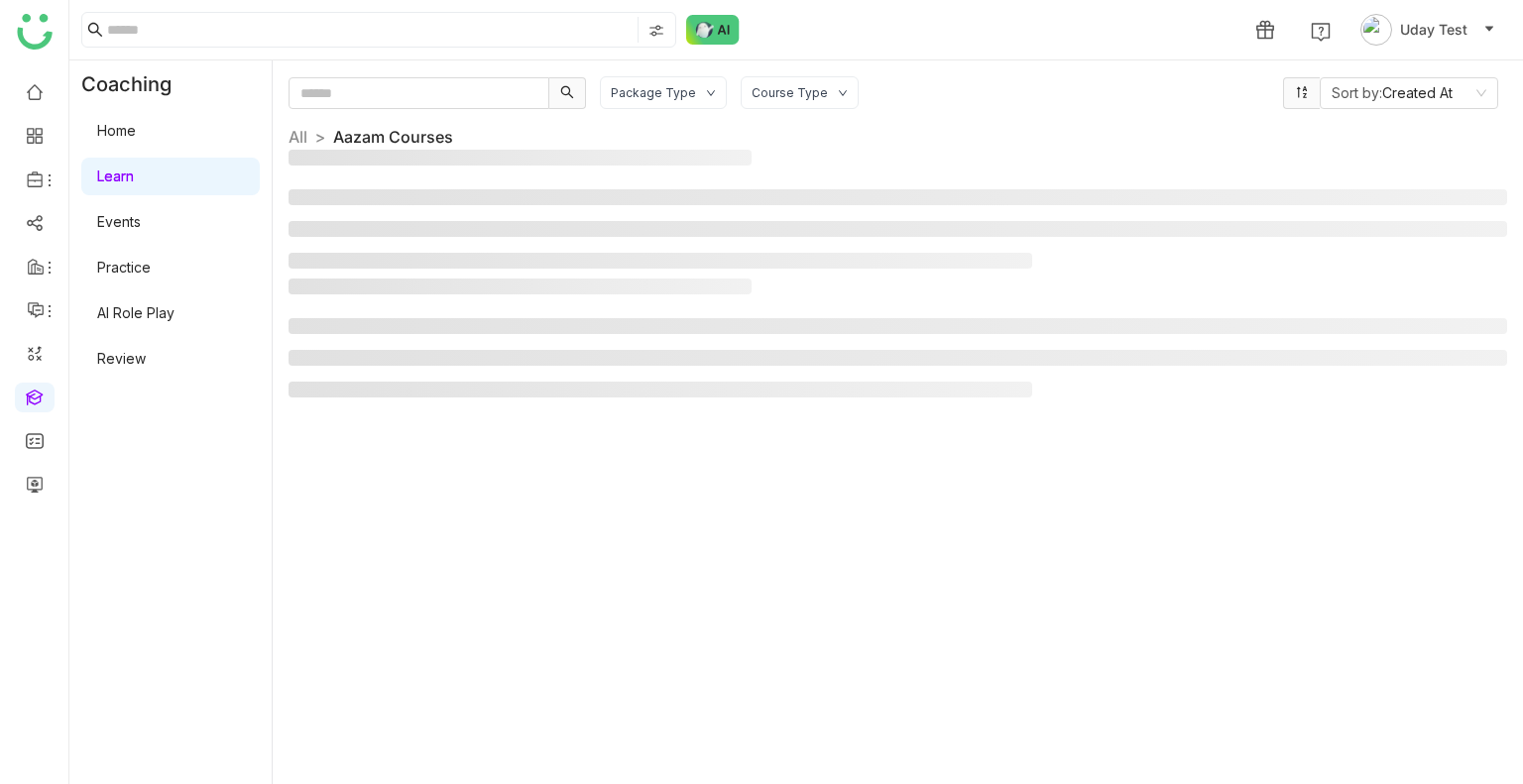 click 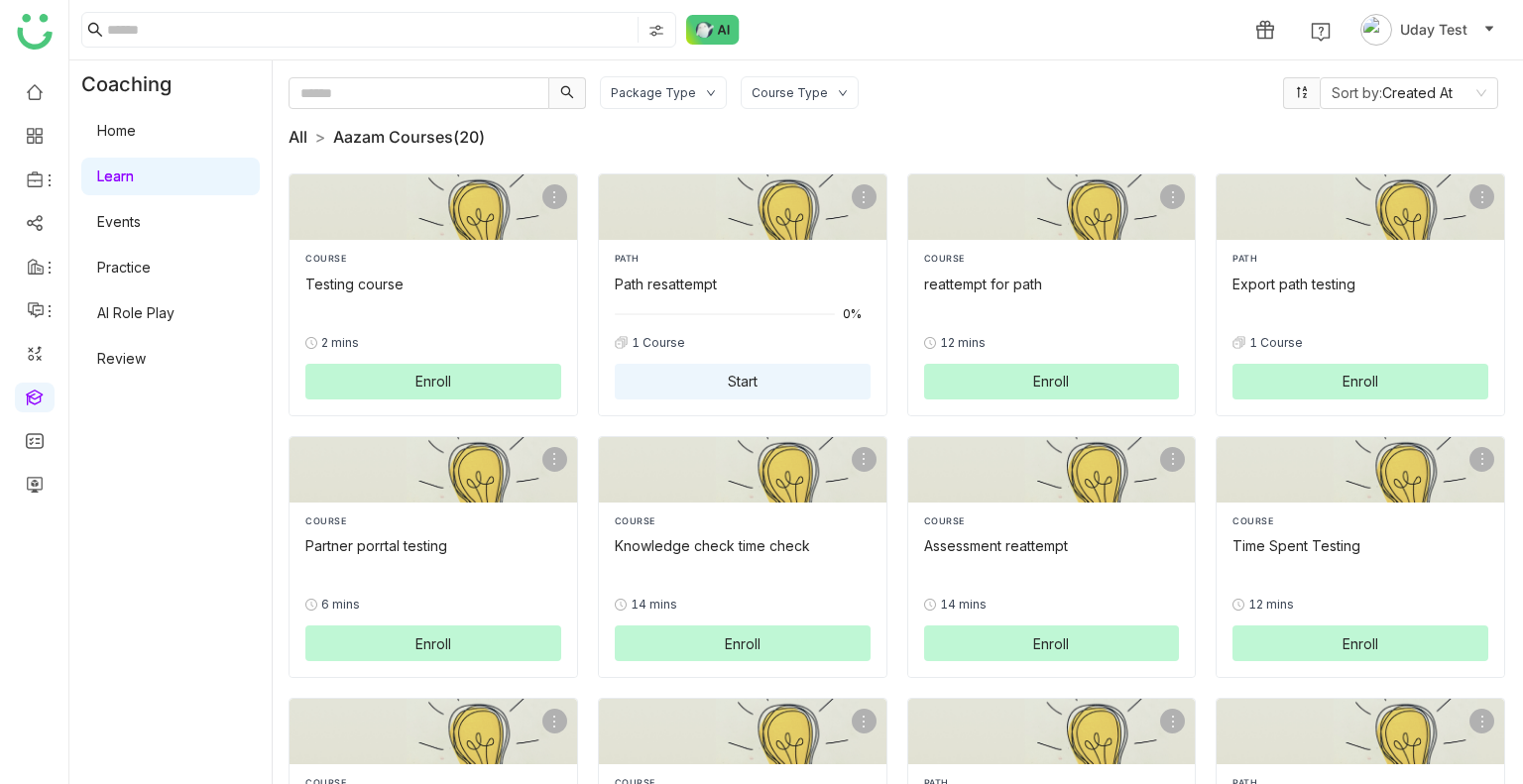 click on "All" 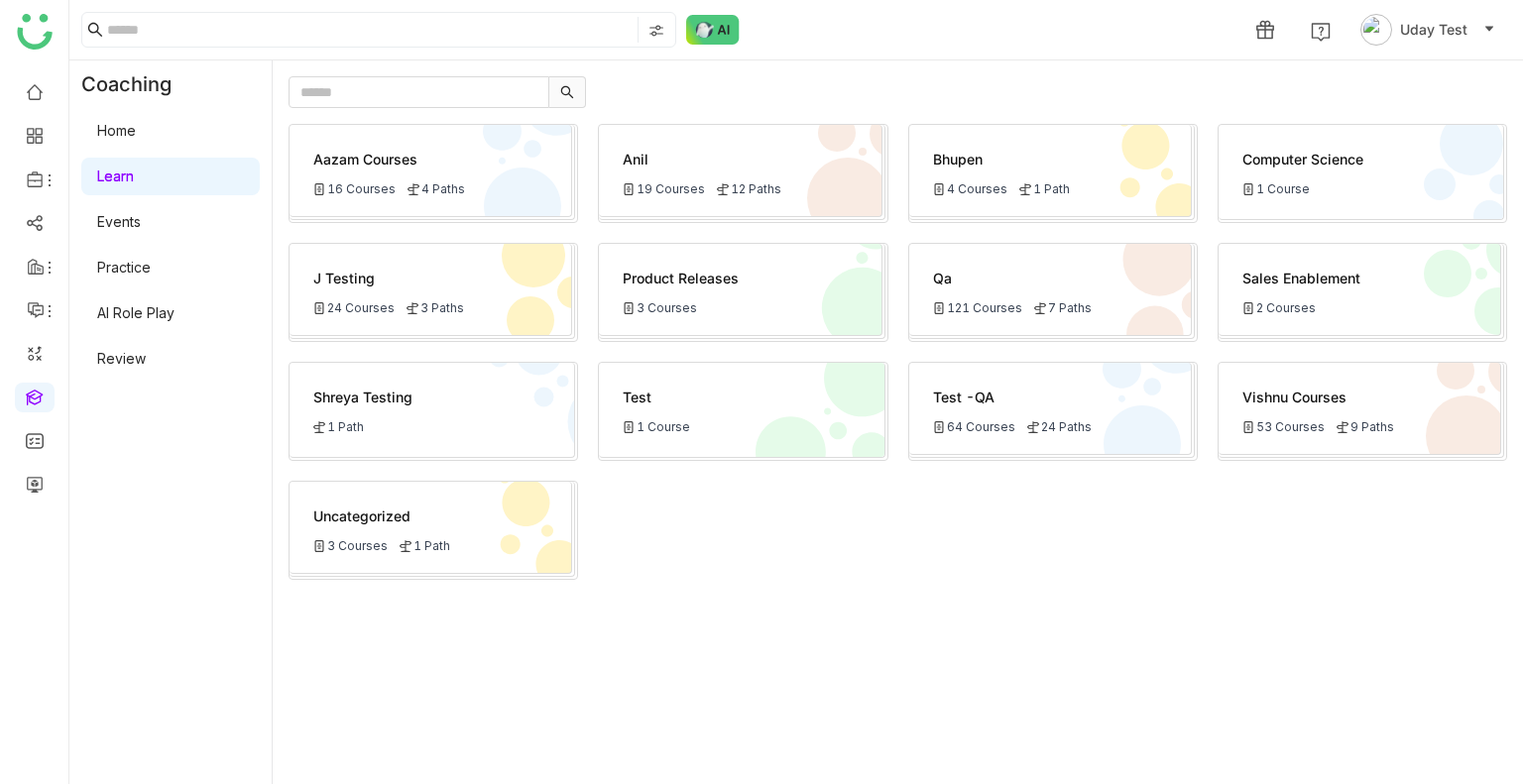 click on "Aazam Courses
16 Courses
4 Paths" 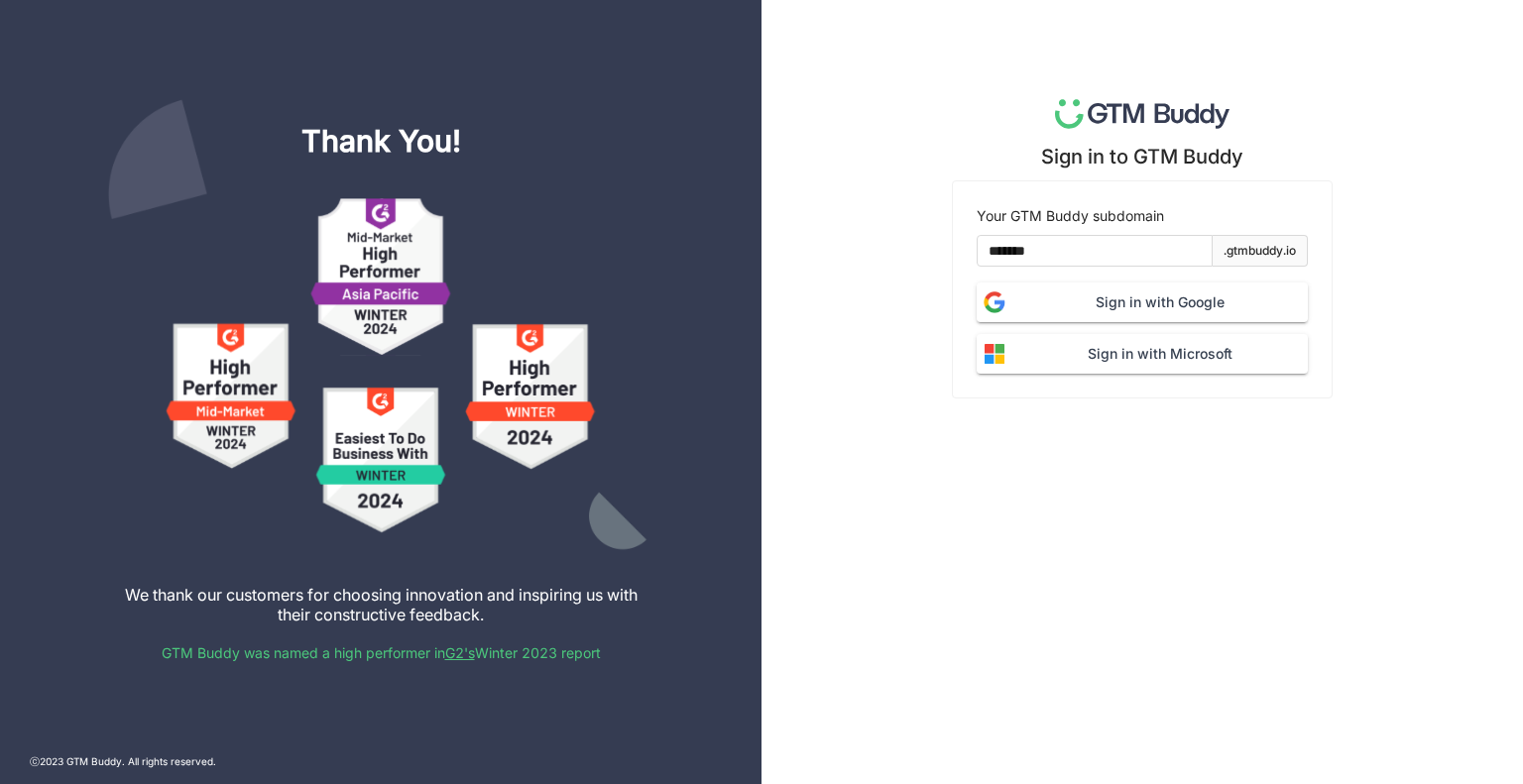 scroll, scrollTop: 0, scrollLeft: 0, axis: both 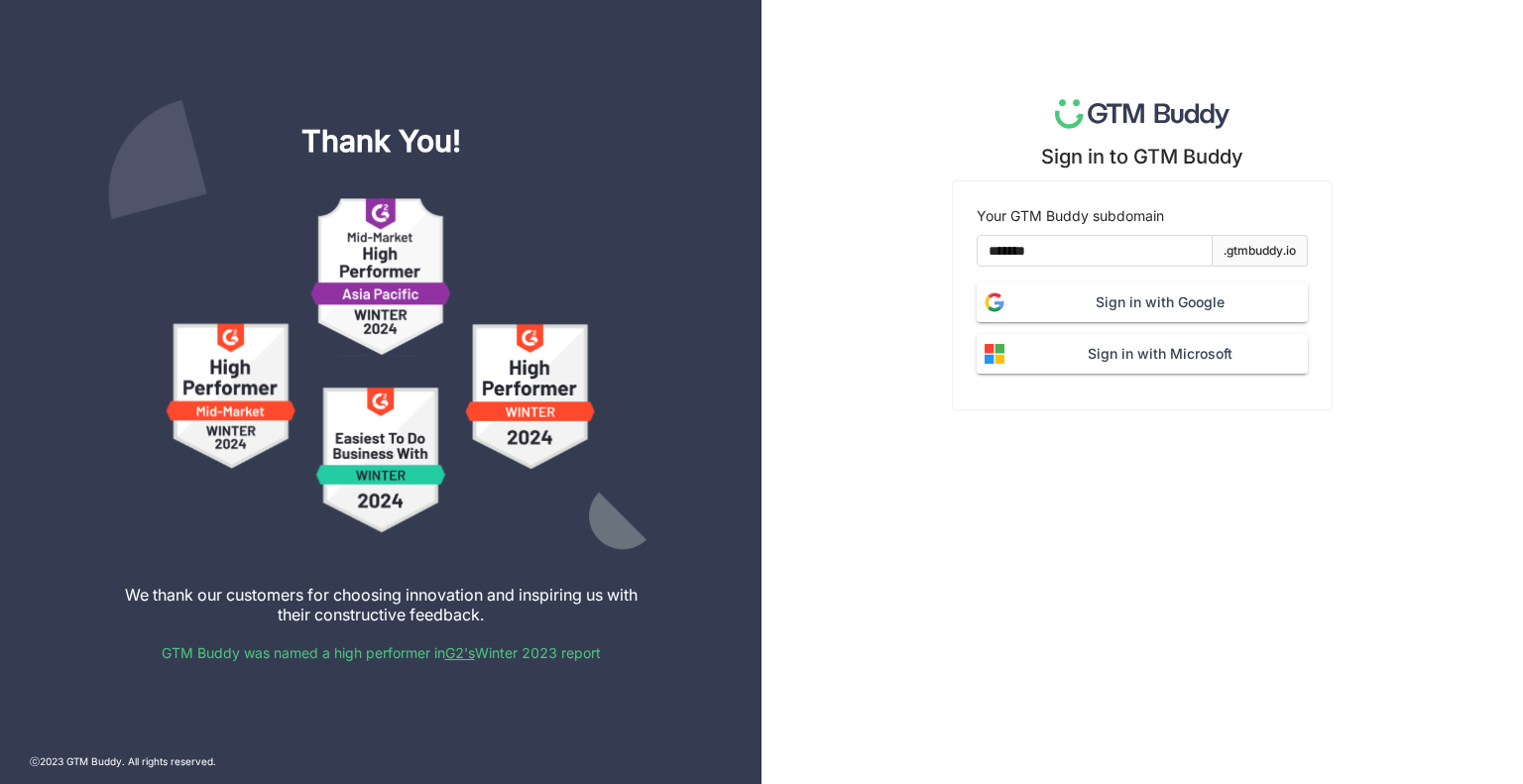 click on "Sign in with Google" 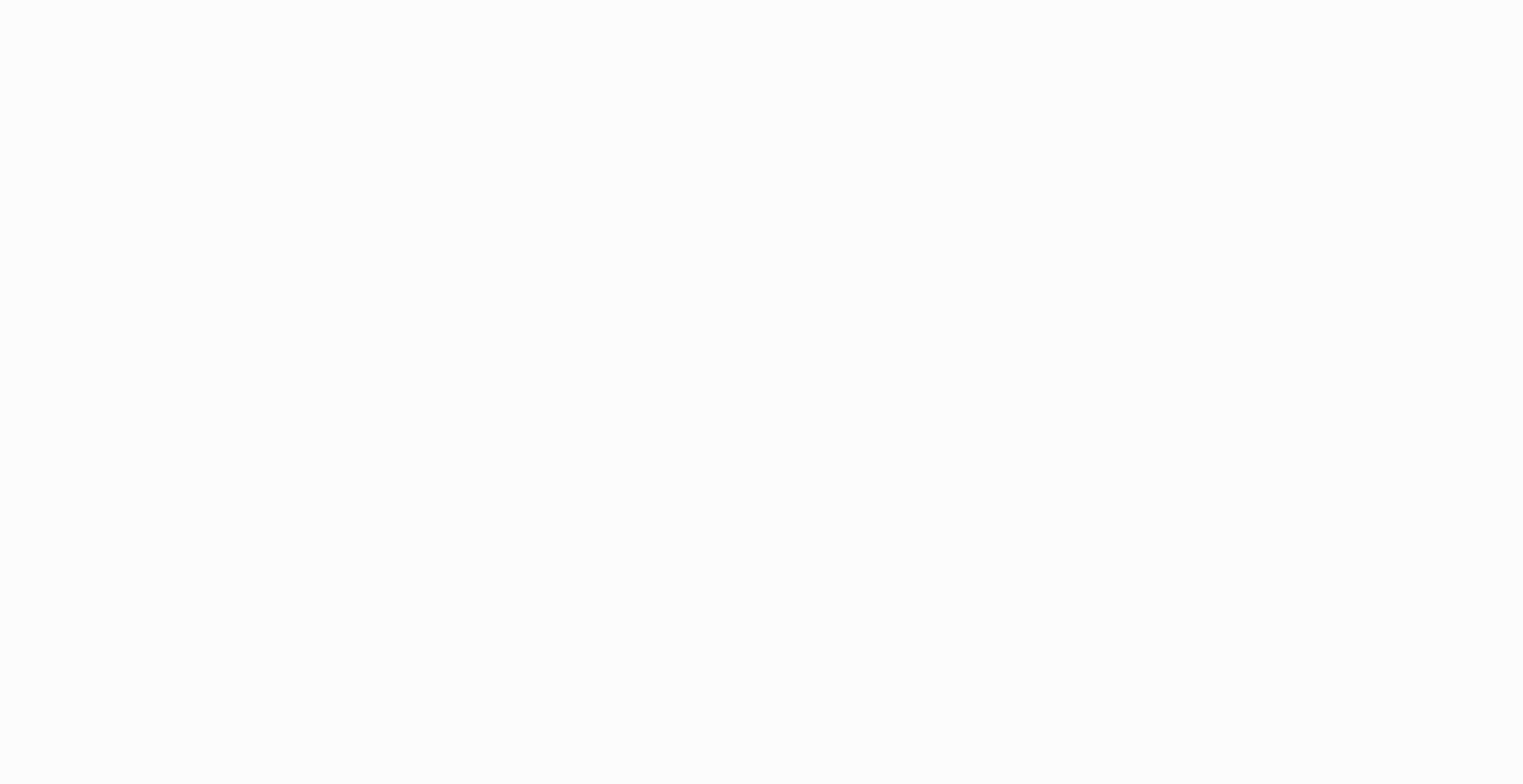 scroll, scrollTop: 0, scrollLeft: 0, axis: both 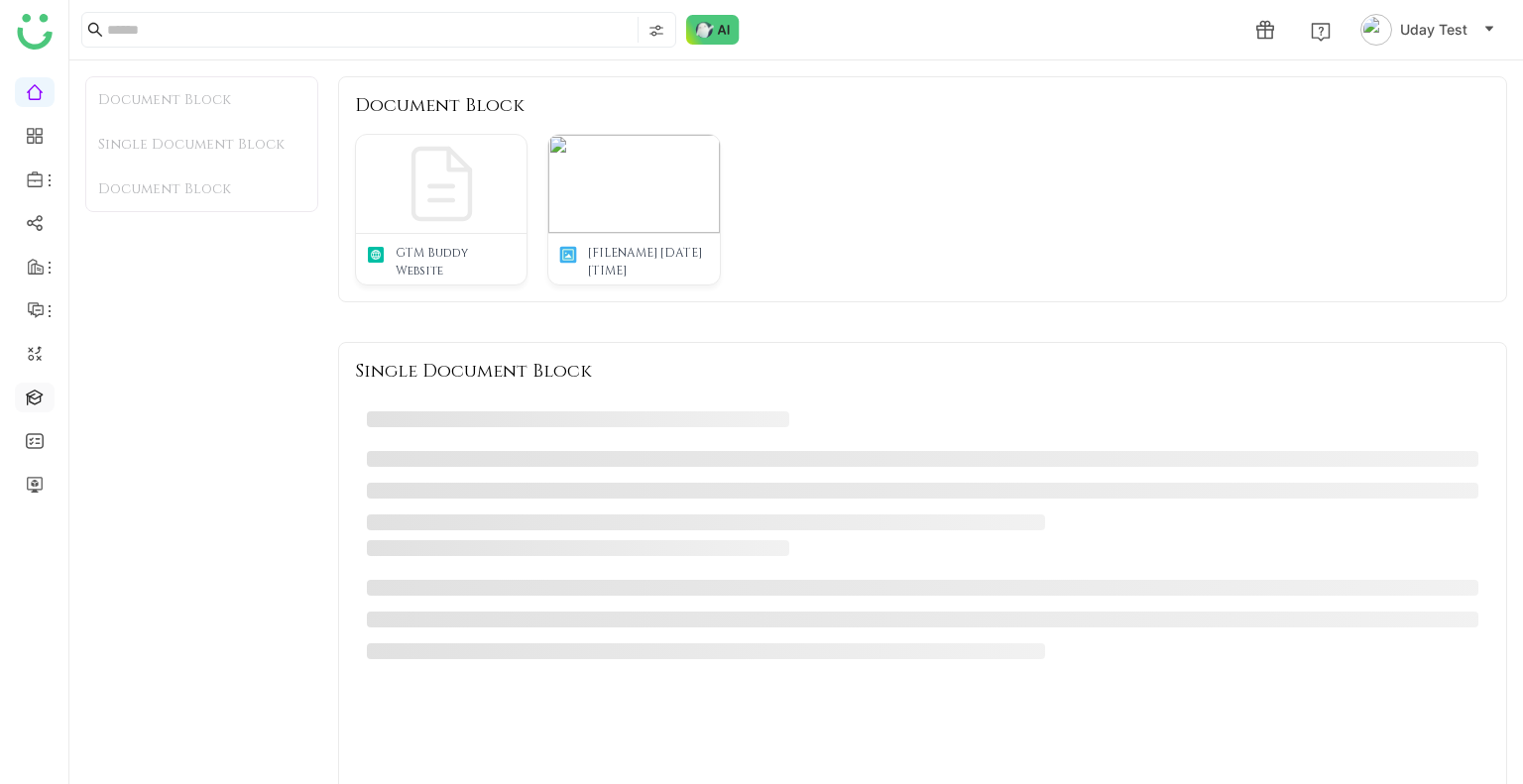 click at bounding box center (35, 395) 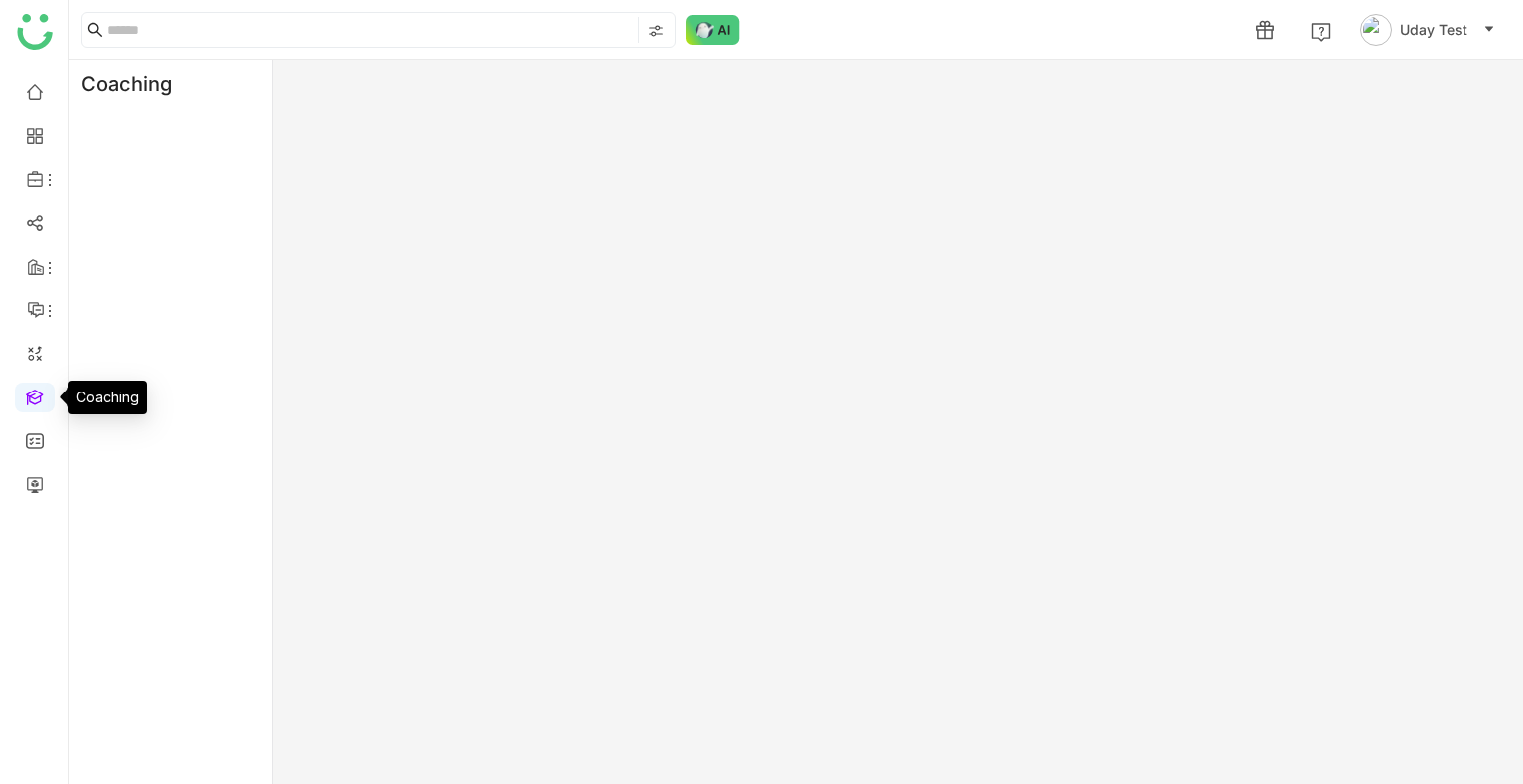 click at bounding box center (35, 395) 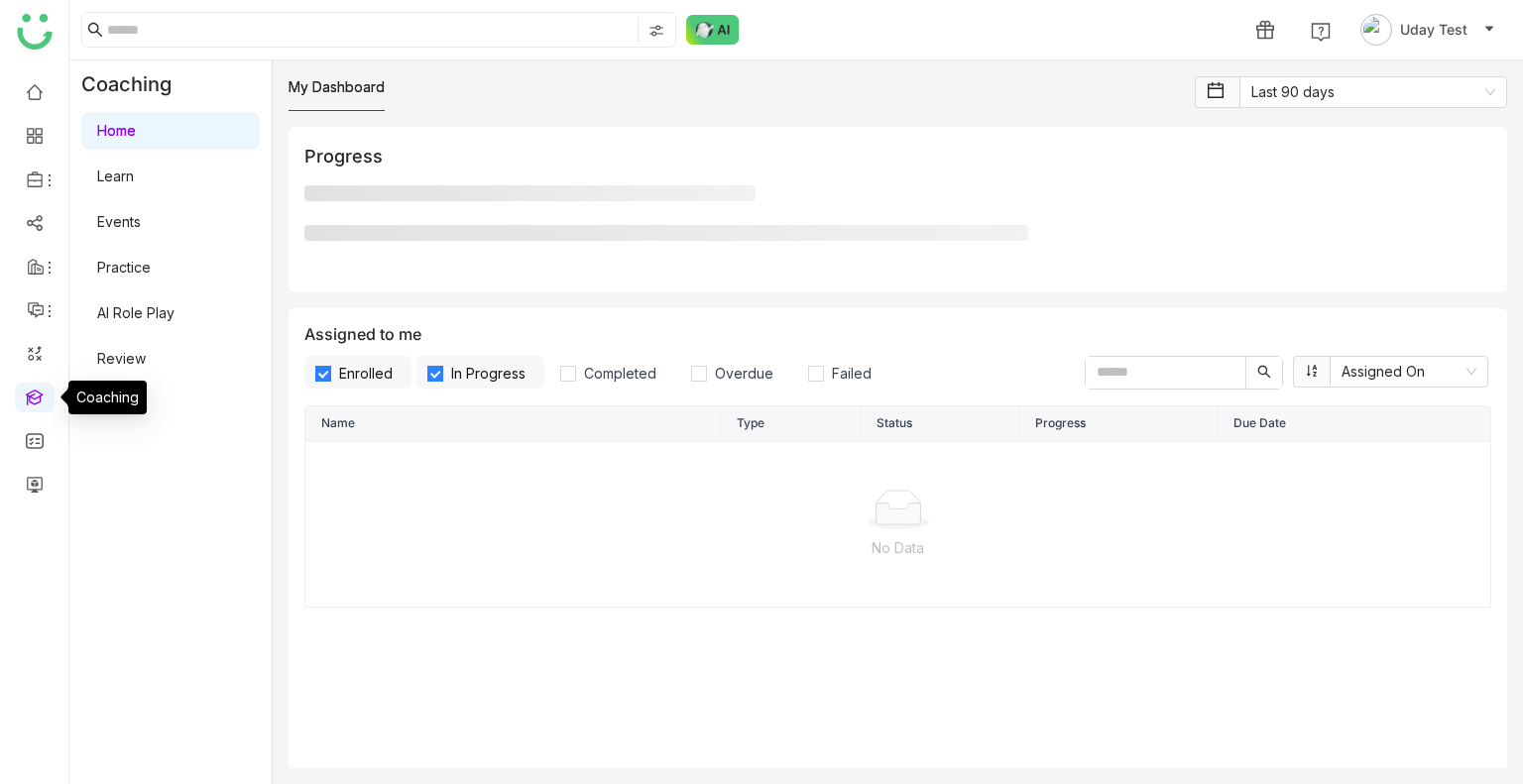 click at bounding box center [35, 395] 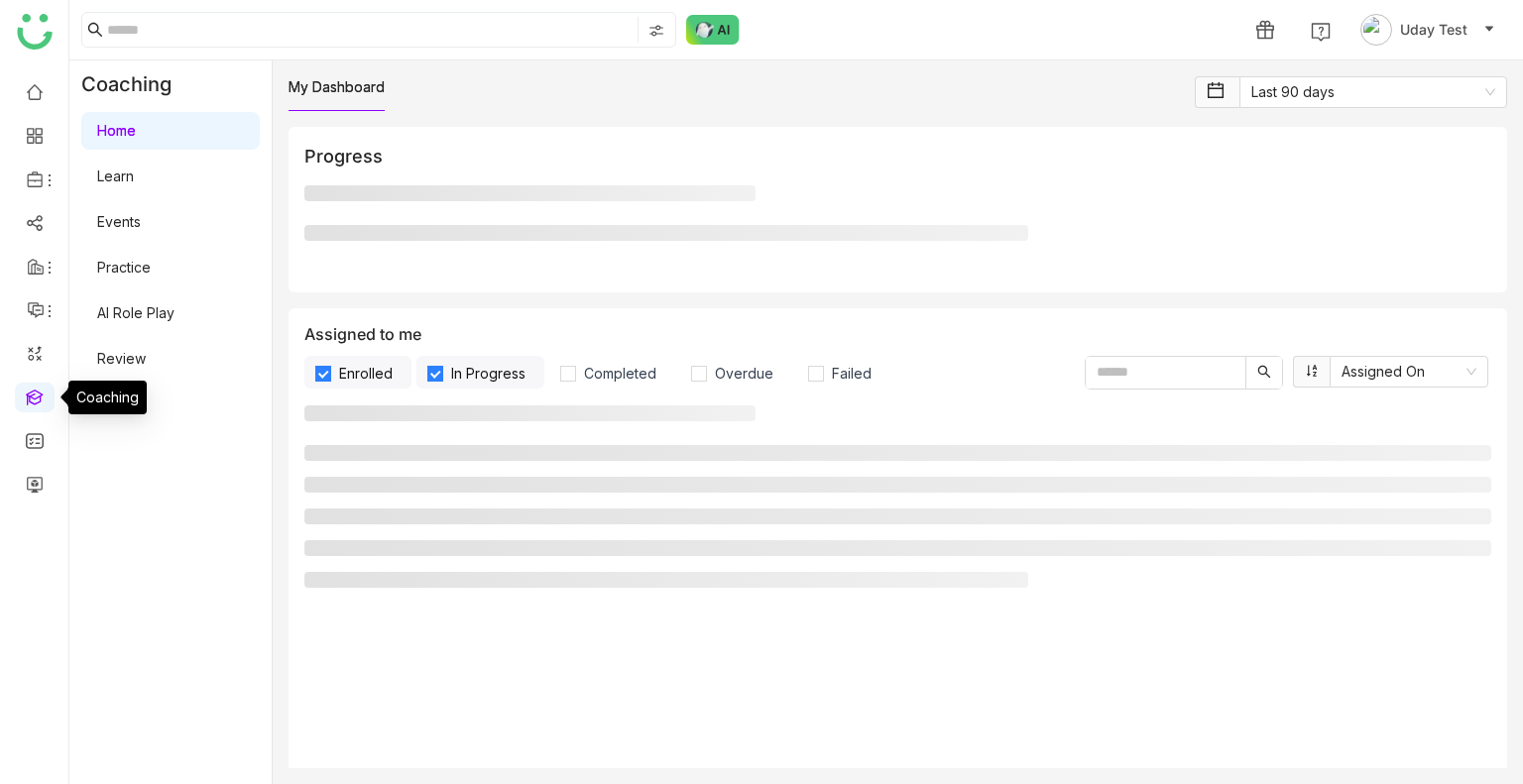 click at bounding box center [35, 395] 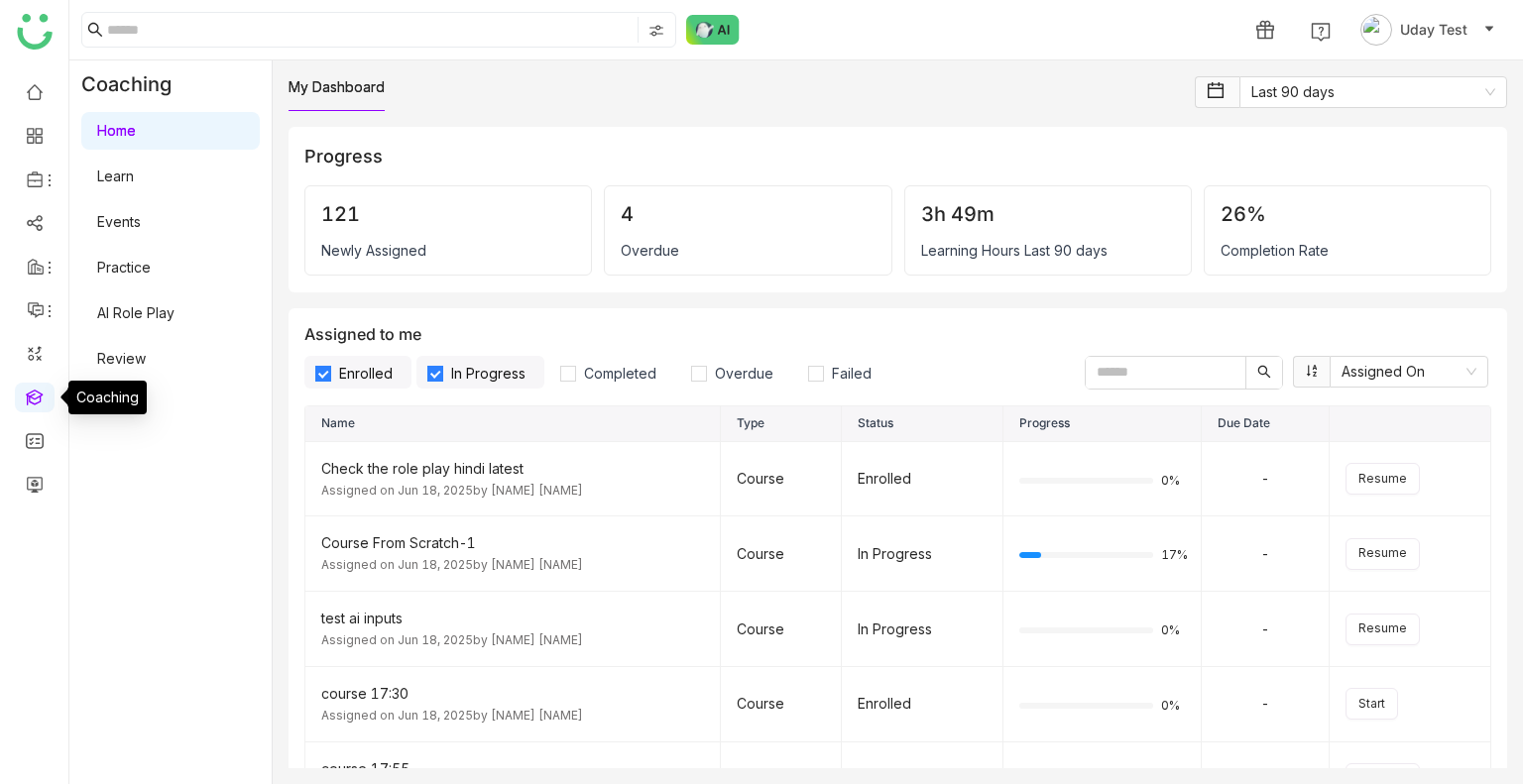 click on "Learn" at bounding box center [115, 175] 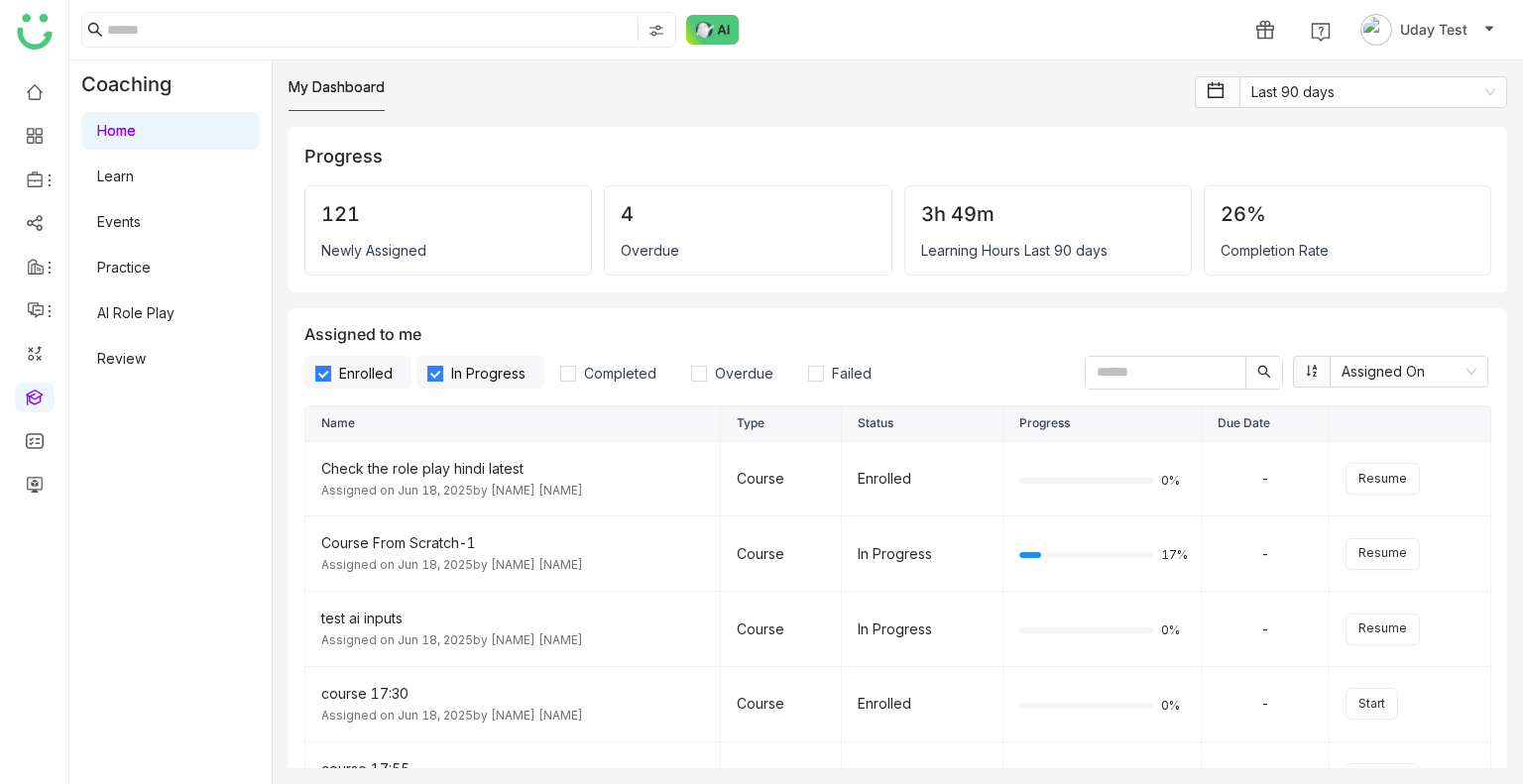 click on "Learn" at bounding box center (115, 175) 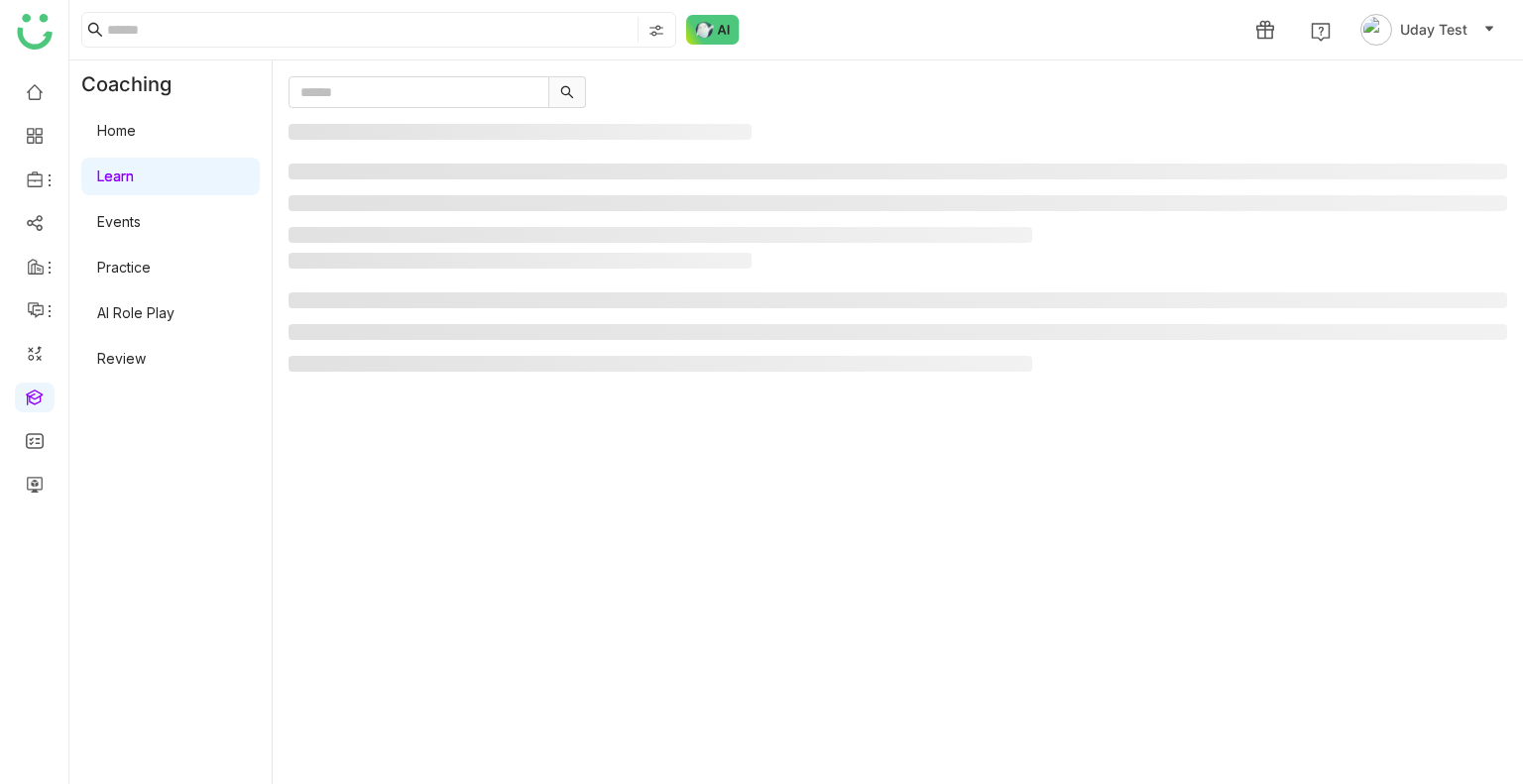 click on "Learn" at bounding box center (115, 175) 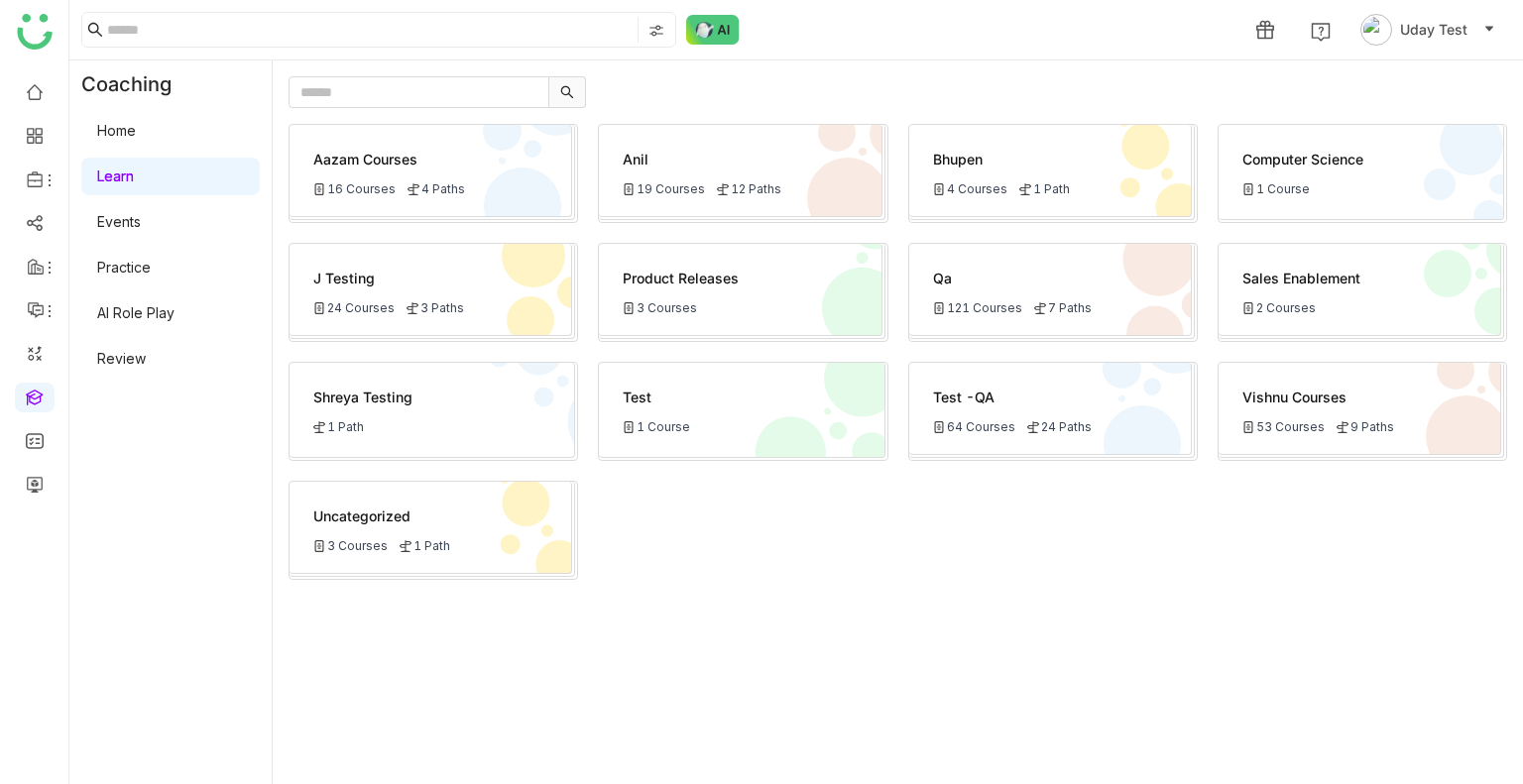 click on "Aazam Courses
16 Courses
4 Paths" 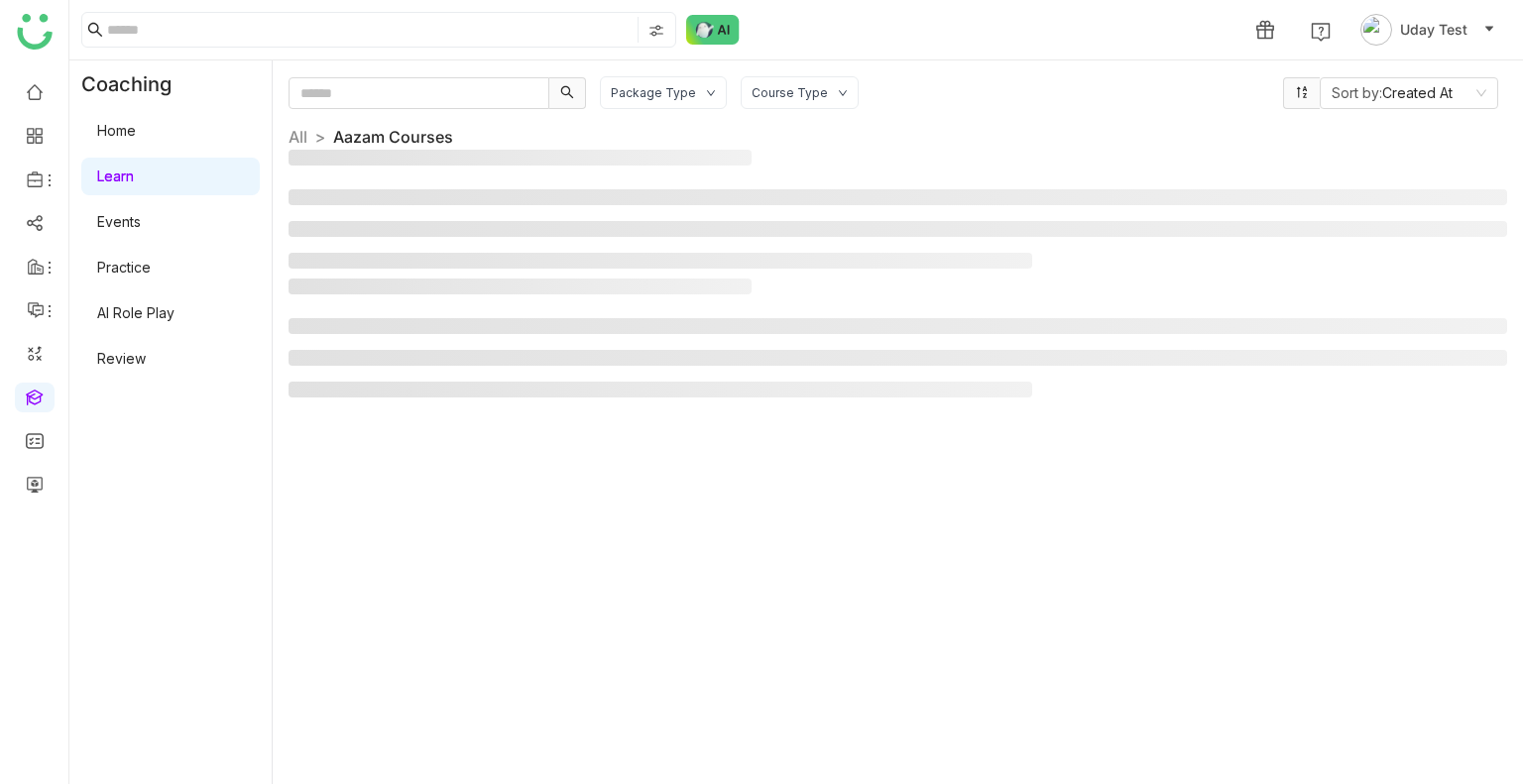 click 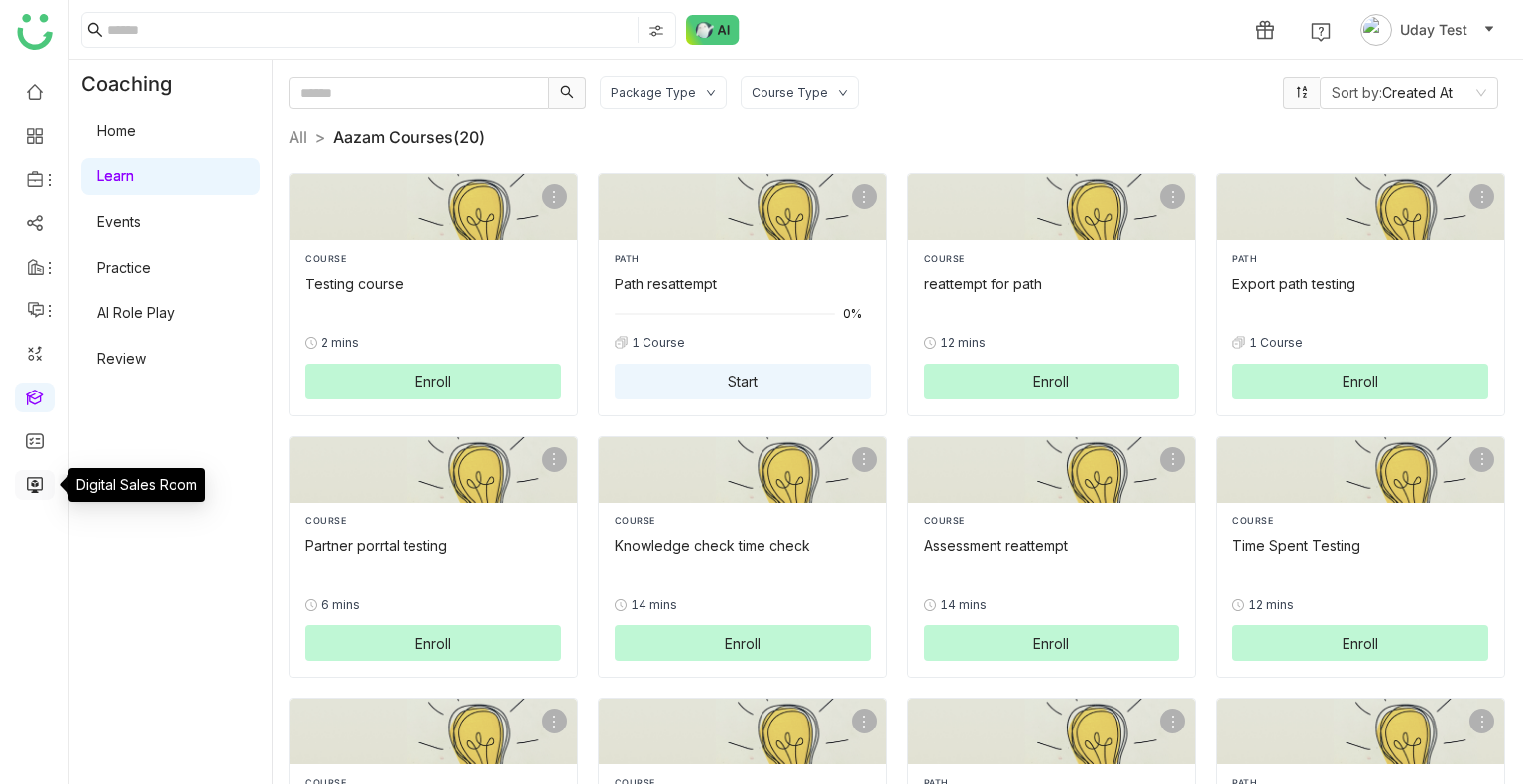 click at bounding box center [35, 483] 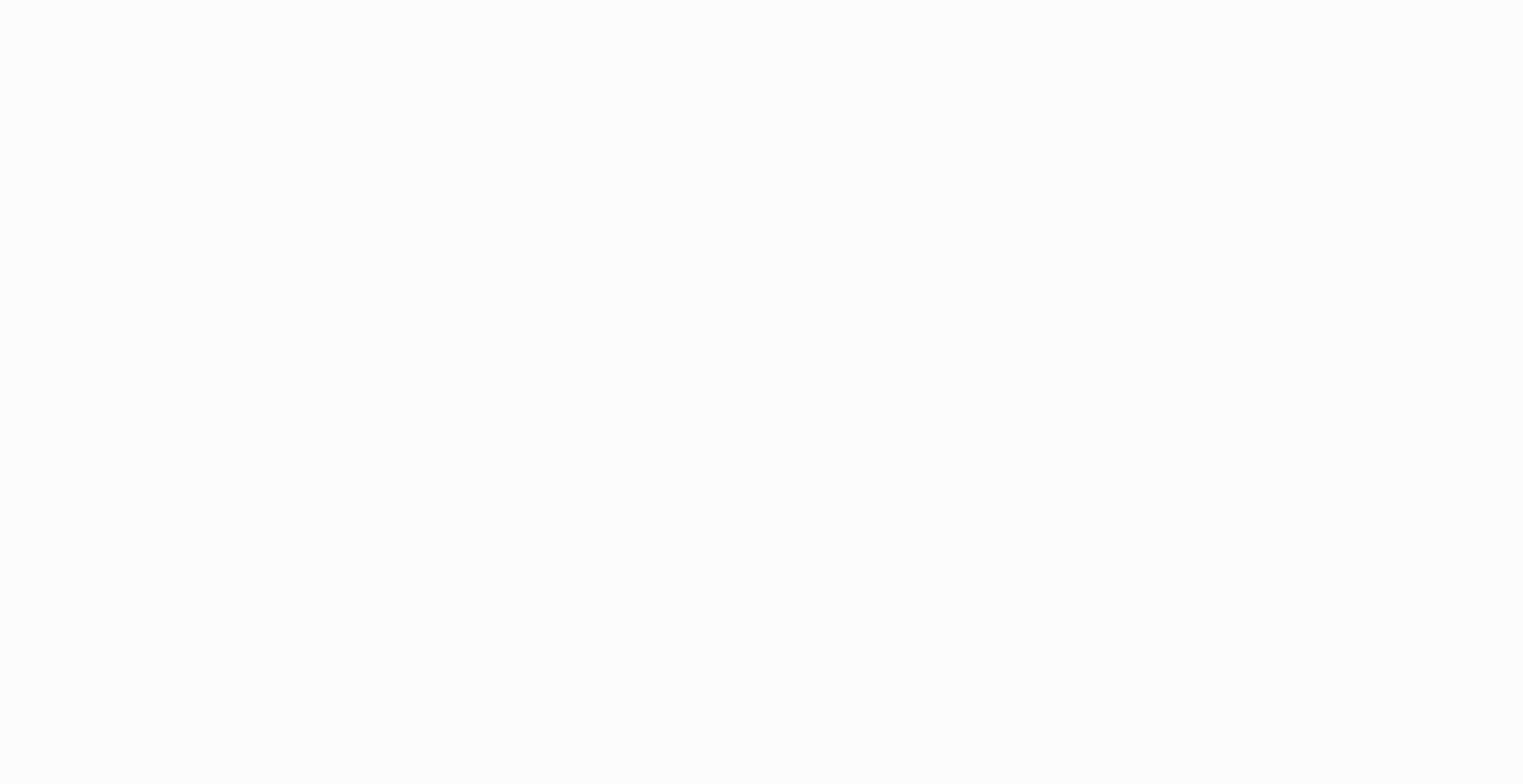 scroll, scrollTop: 0, scrollLeft: 0, axis: both 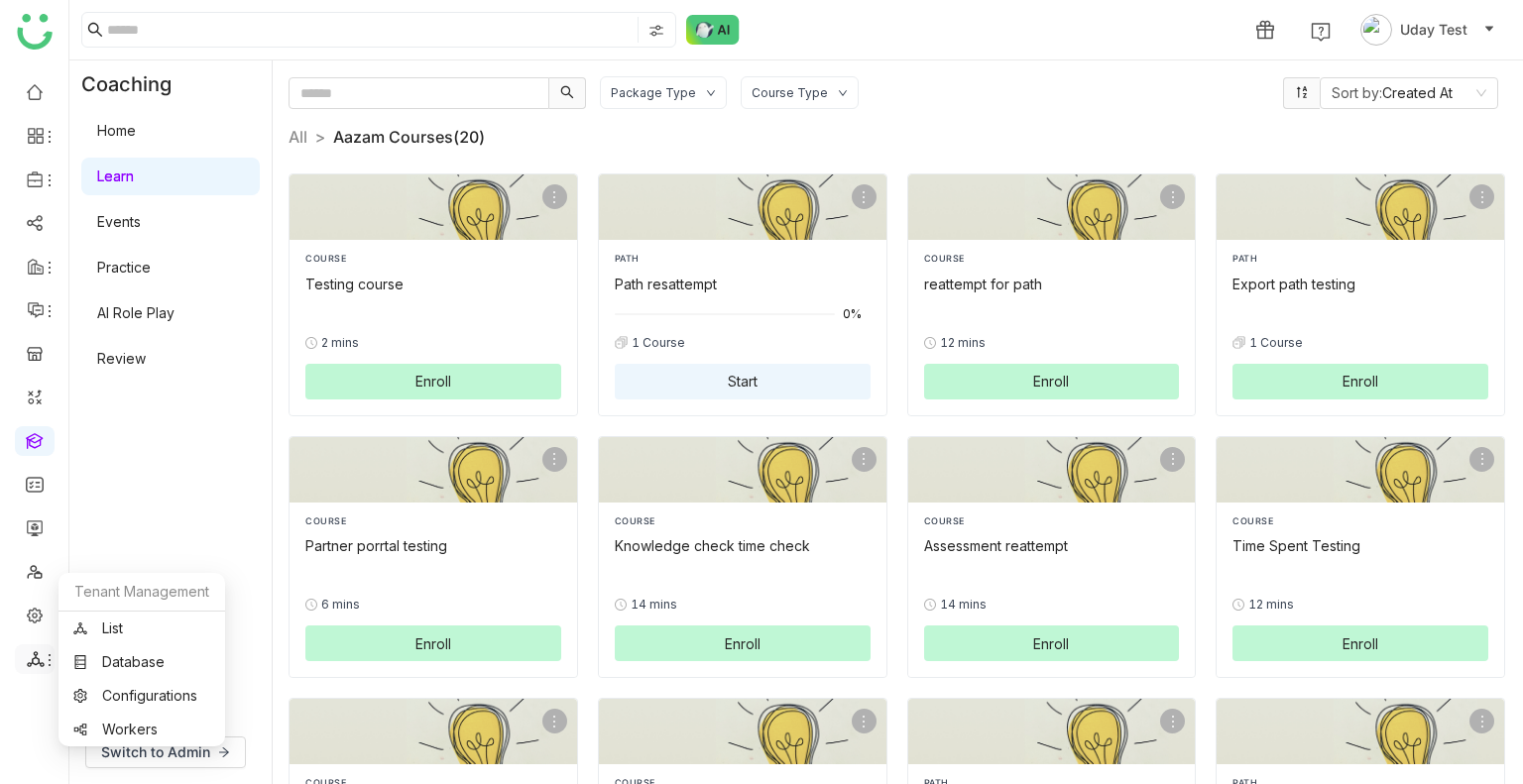 click 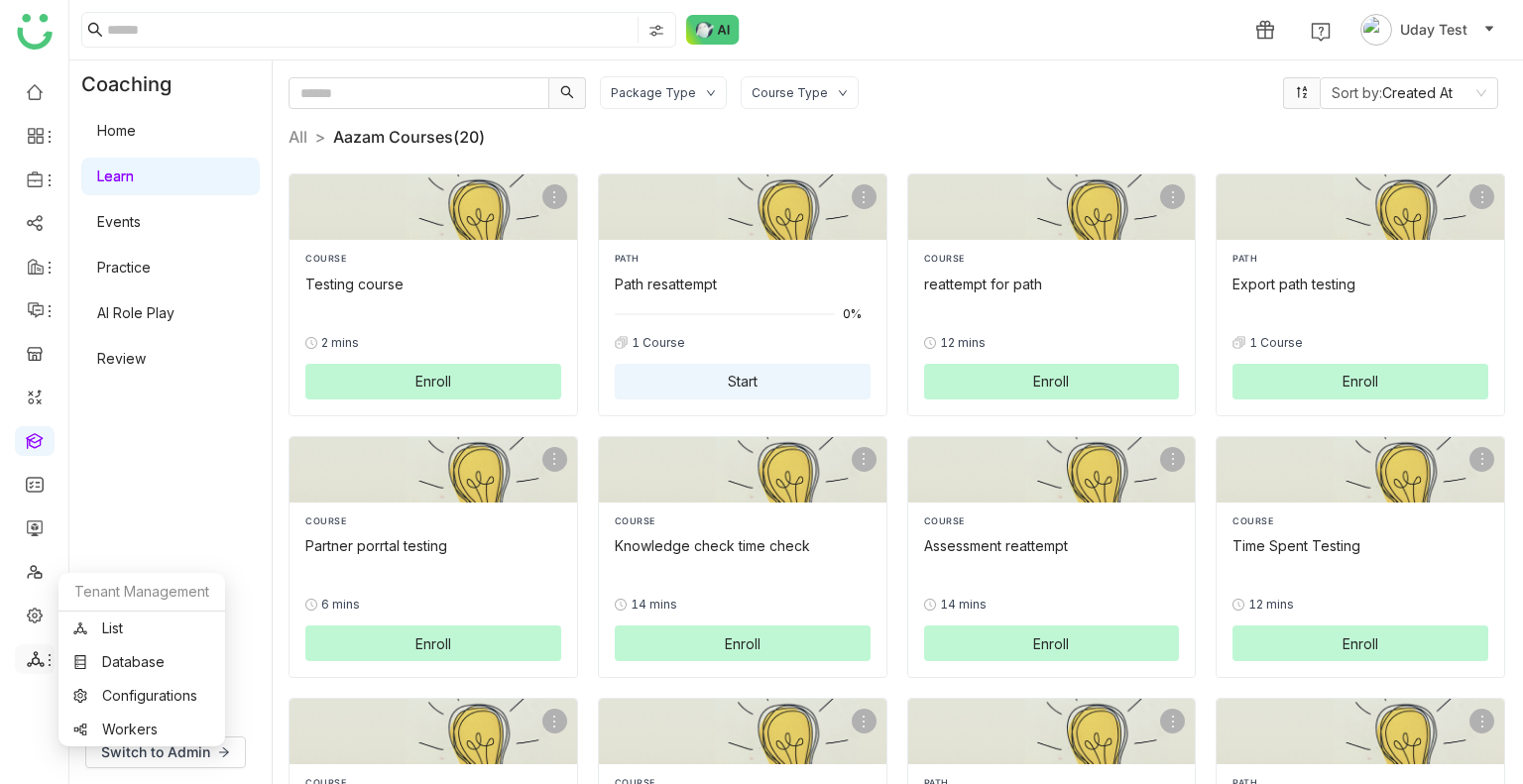 click 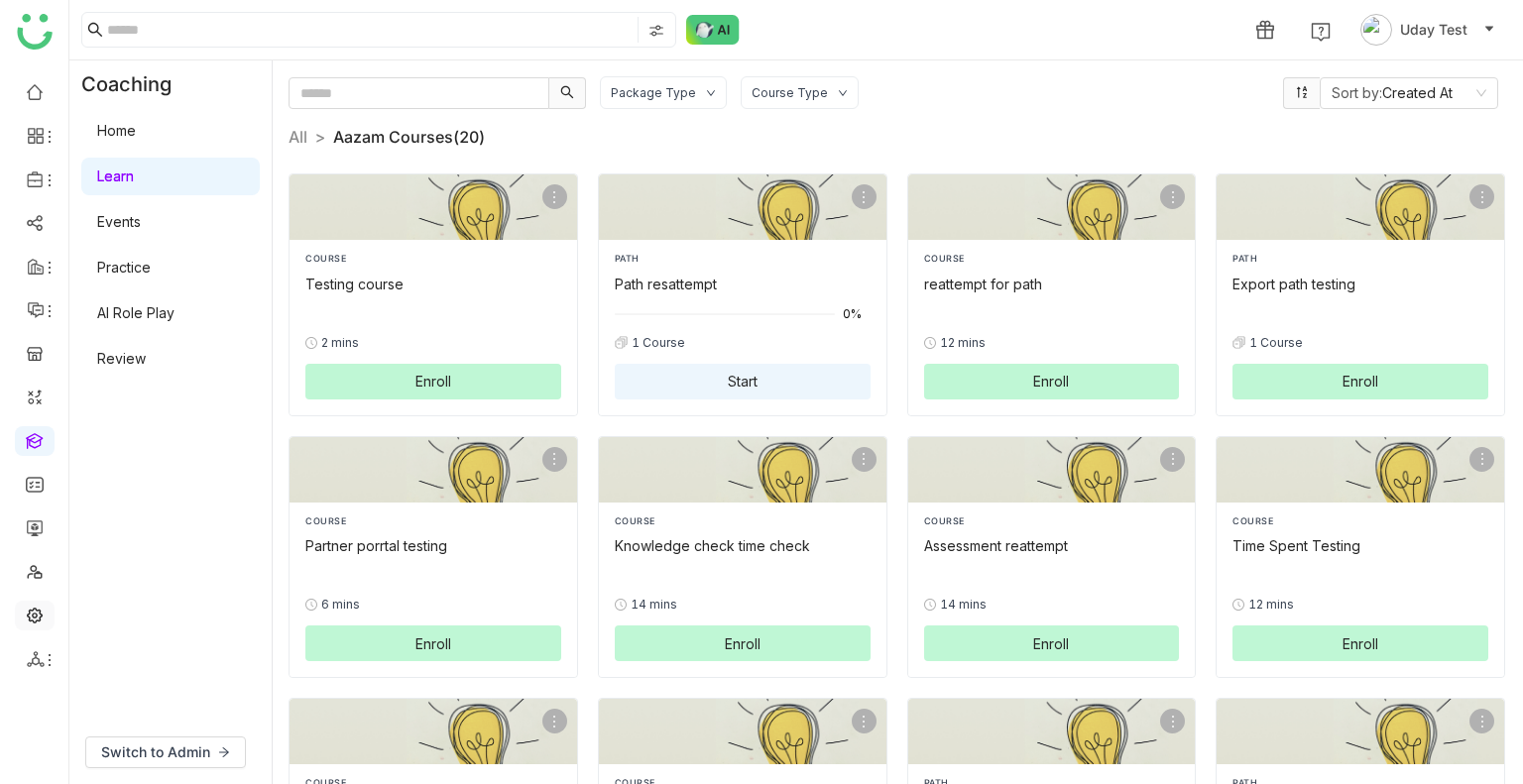 click at bounding box center (35, 614) 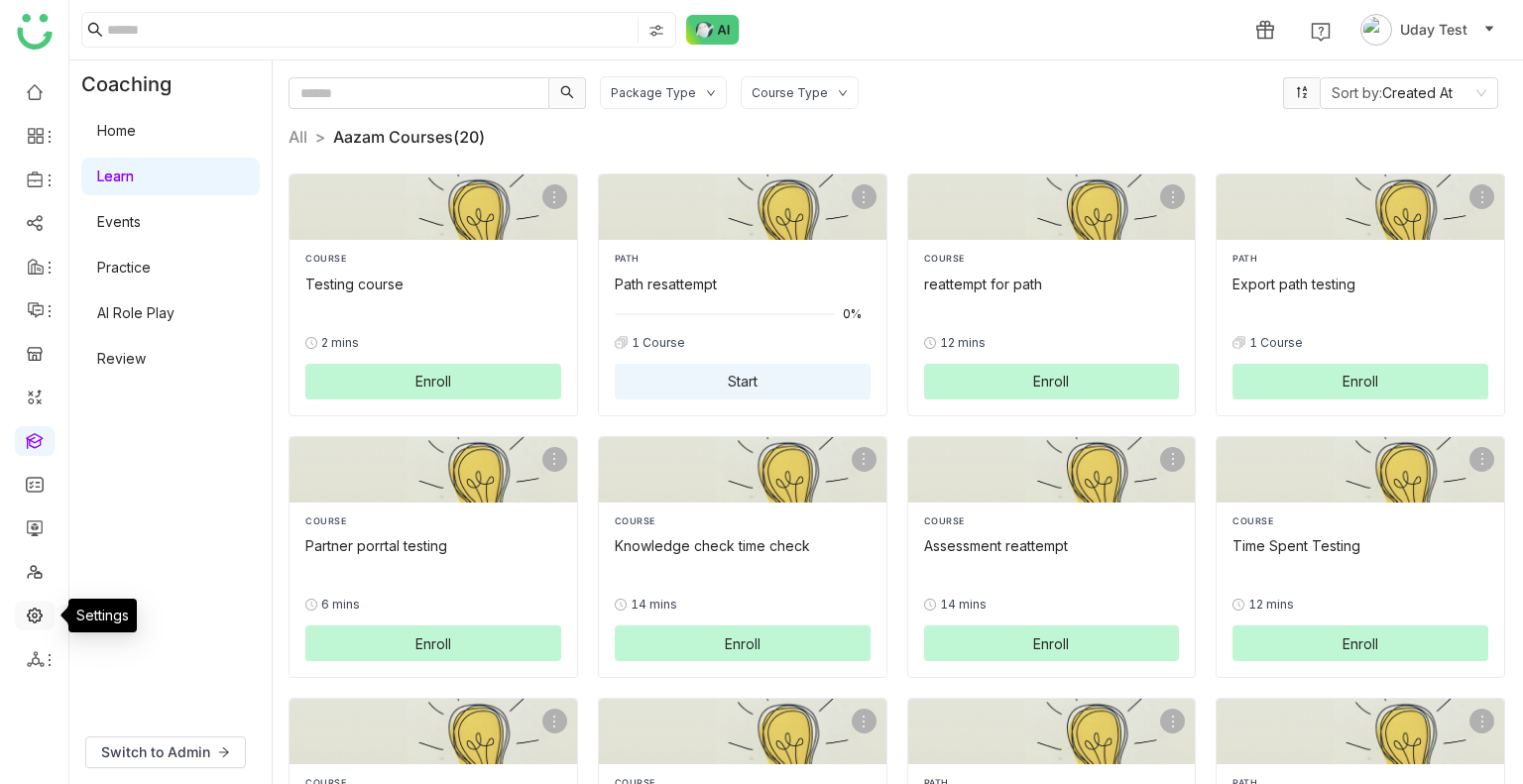 click at bounding box center [35, 614] 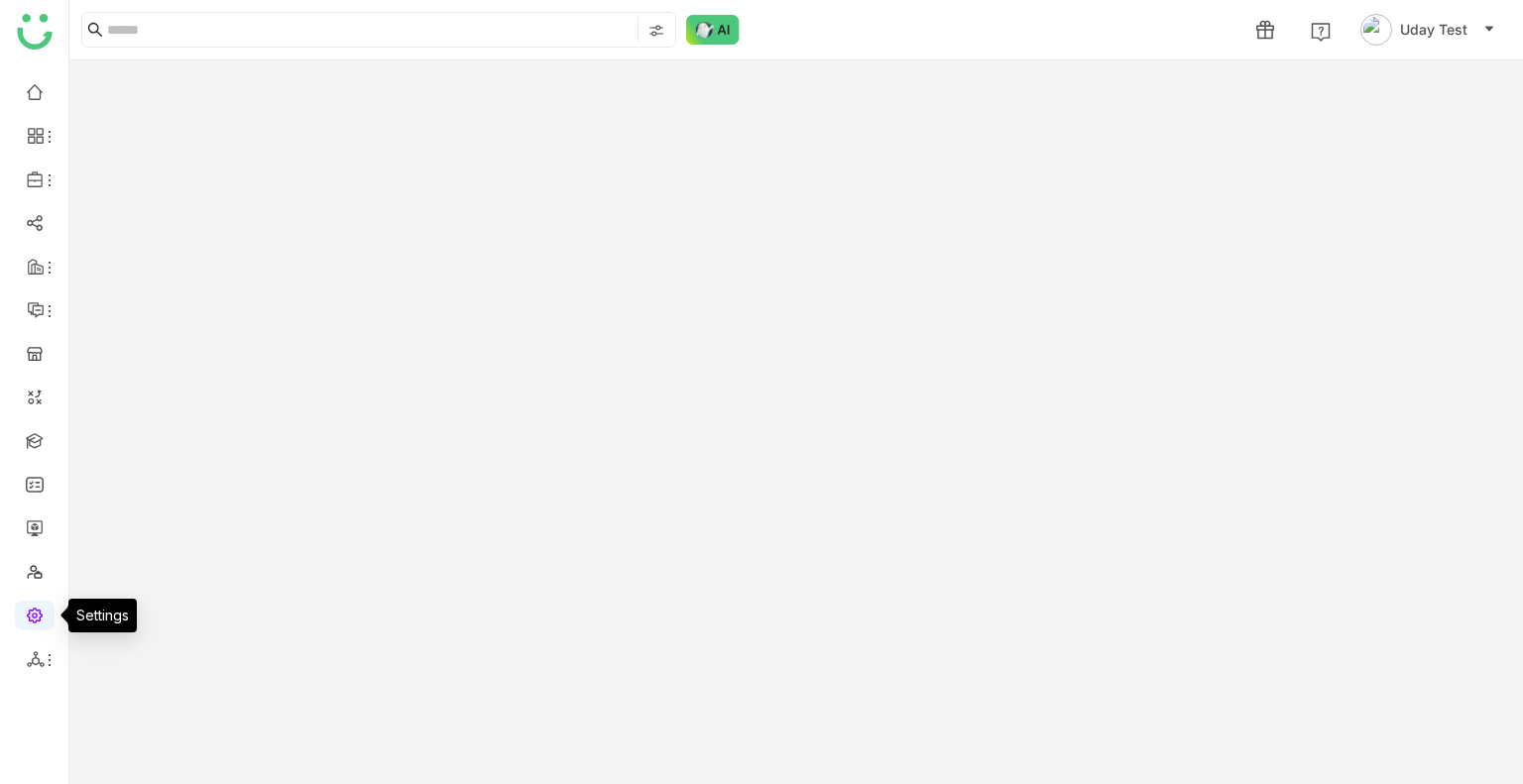 click at bounding box center (35, 614) 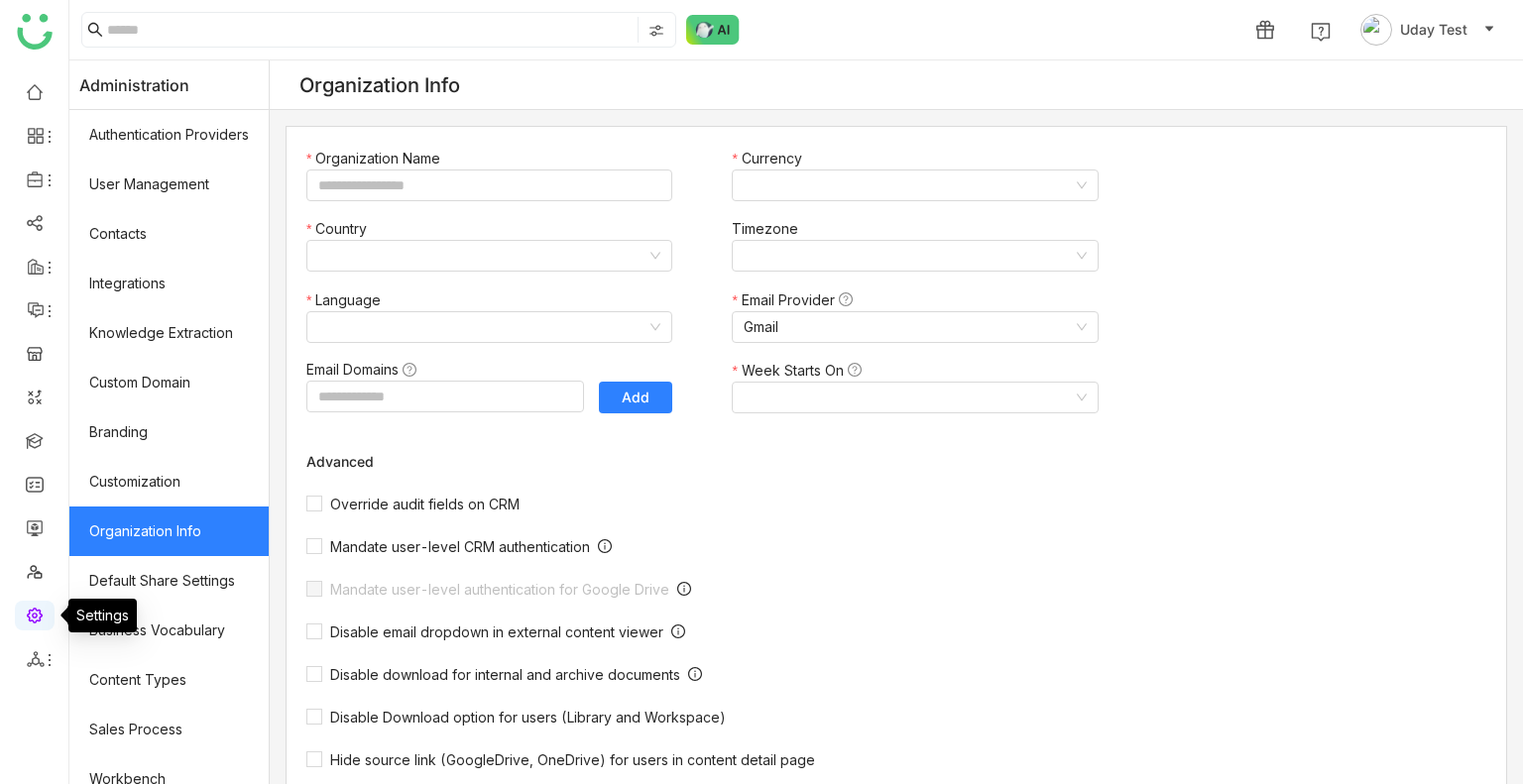 type on "*******" 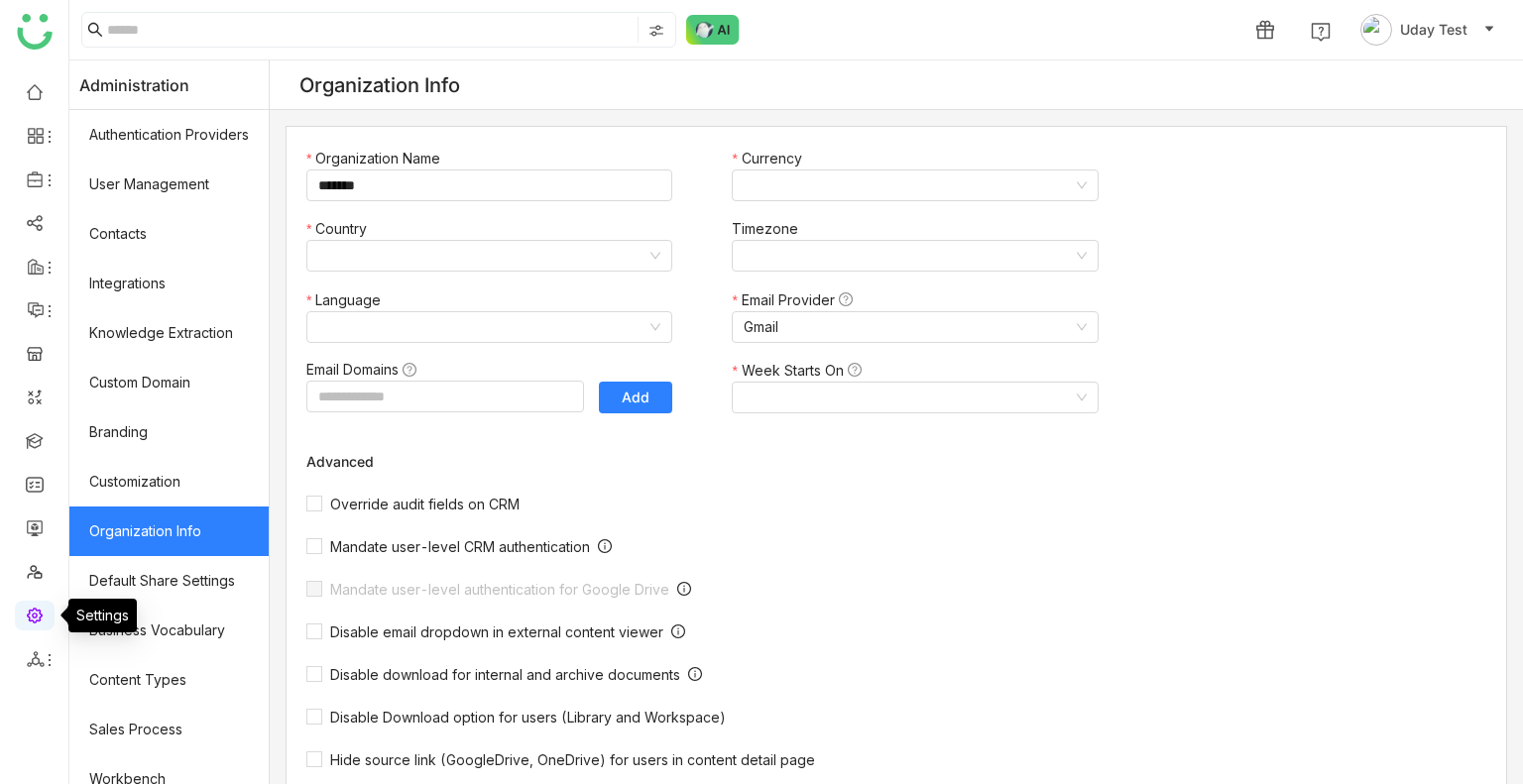 click at bounding box center (35, 614) 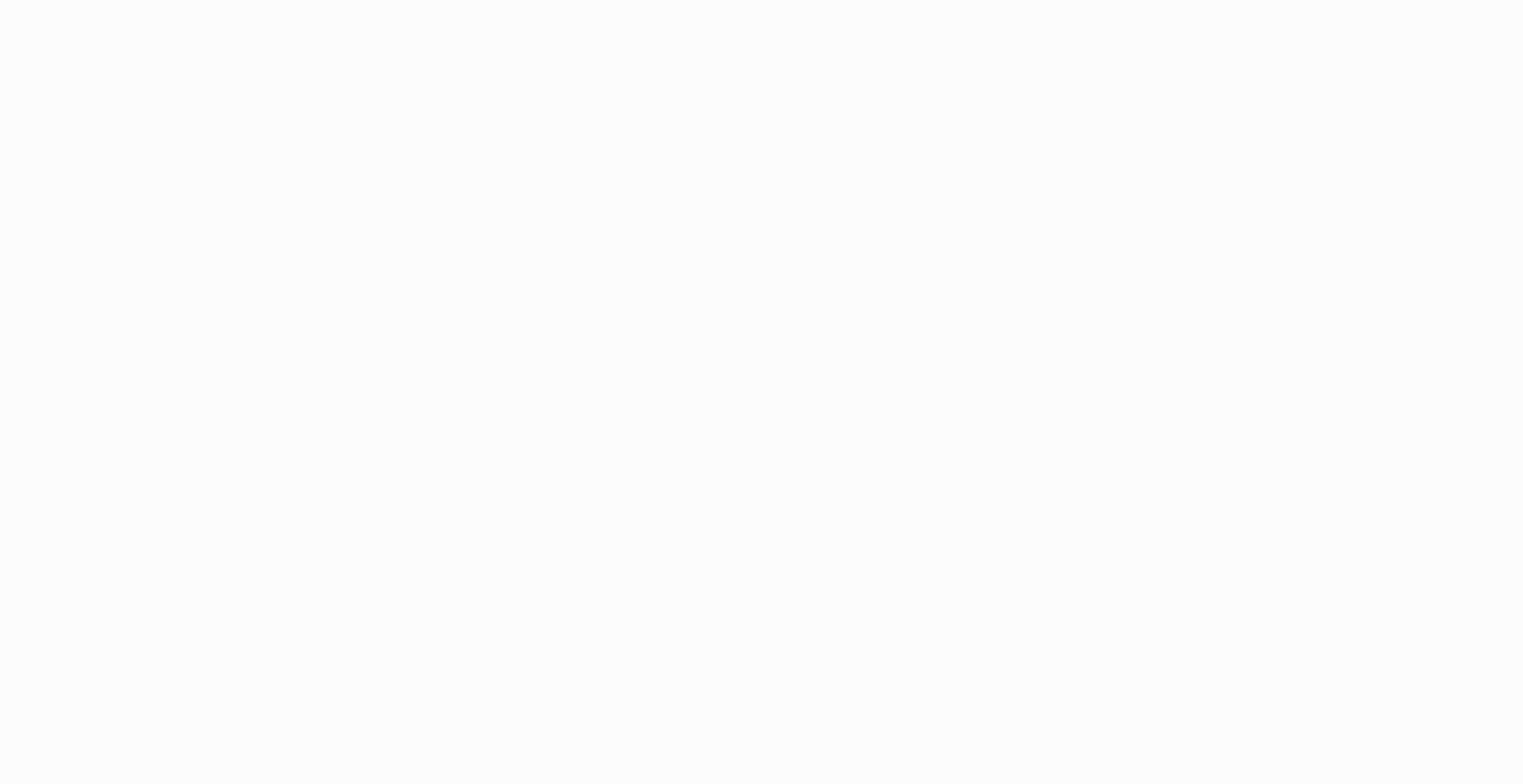 scroll, scrollTop: 0, scrollLeft: 0, axis: both 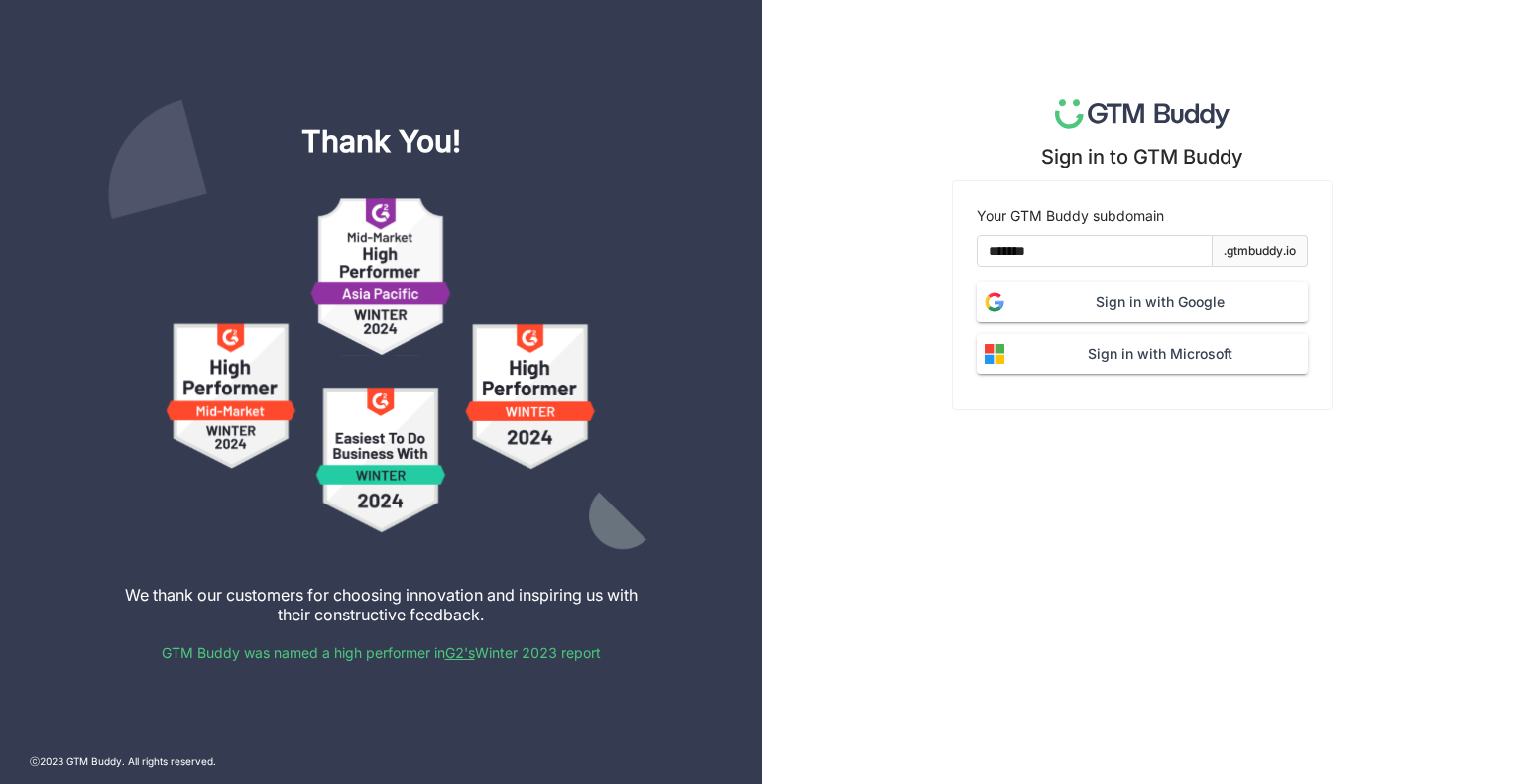click on "Sign in with Google" 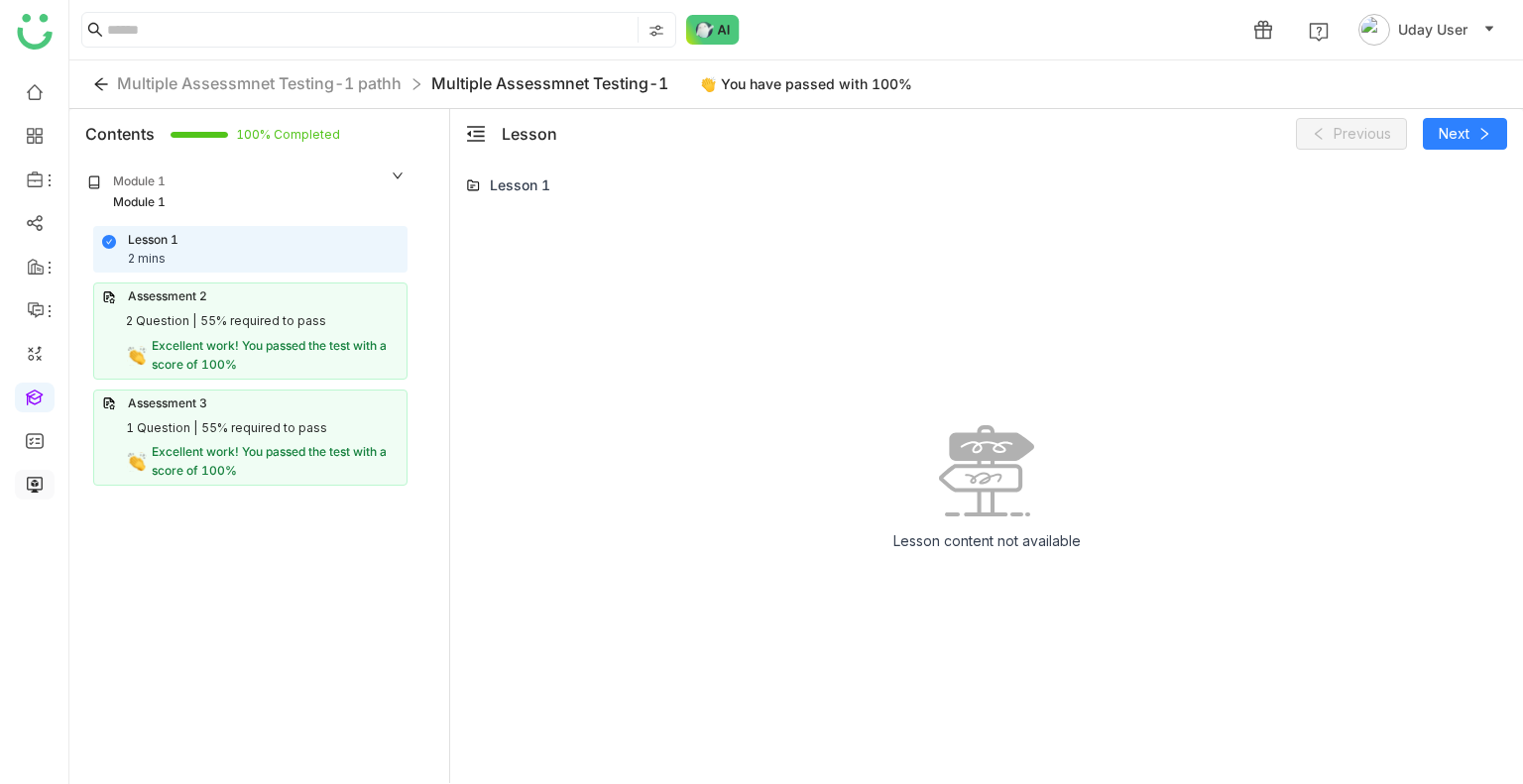 scroll, scrollTop: 0, scrollLeft: 0, axis: both 